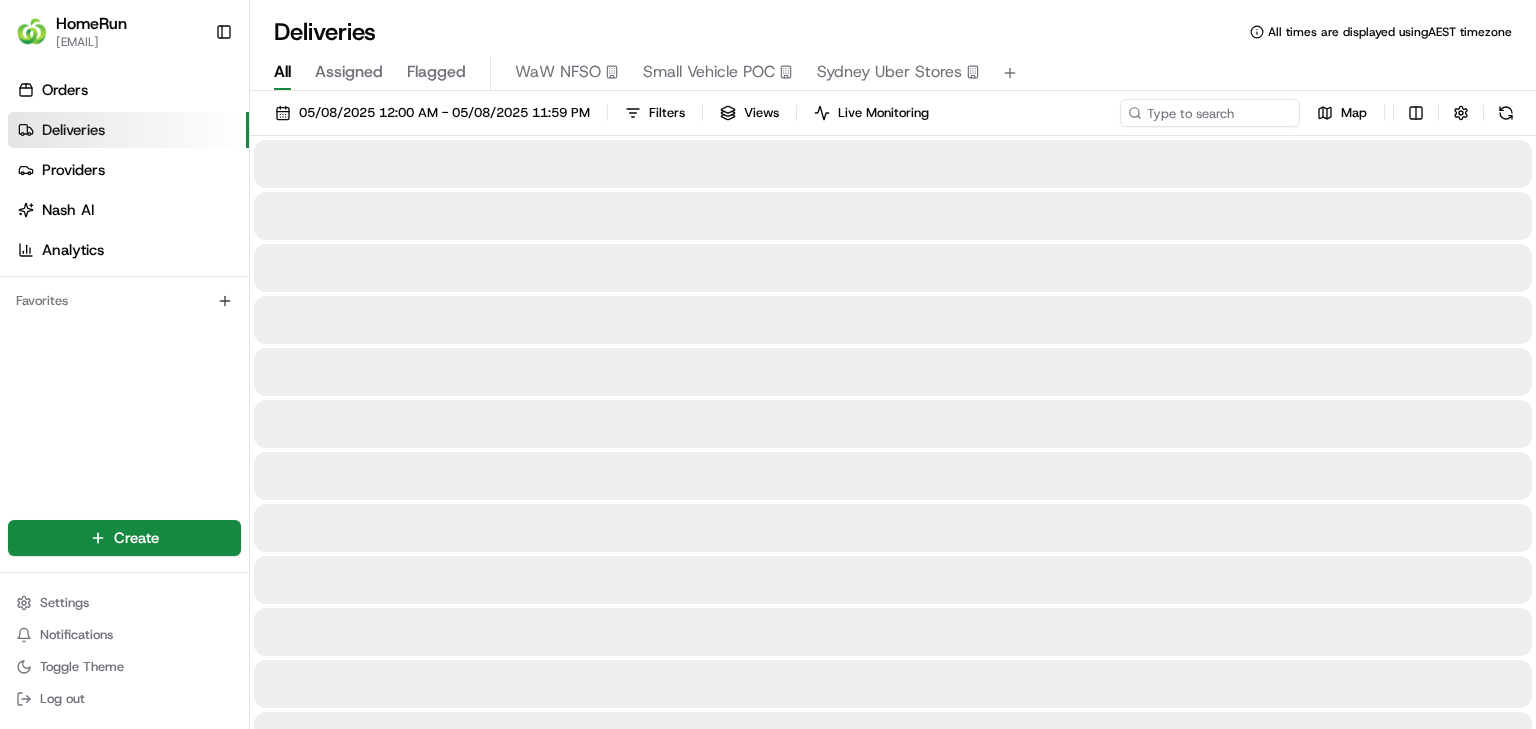 scroll, scrollTop: 0, scrollLeft: 0, axis: both 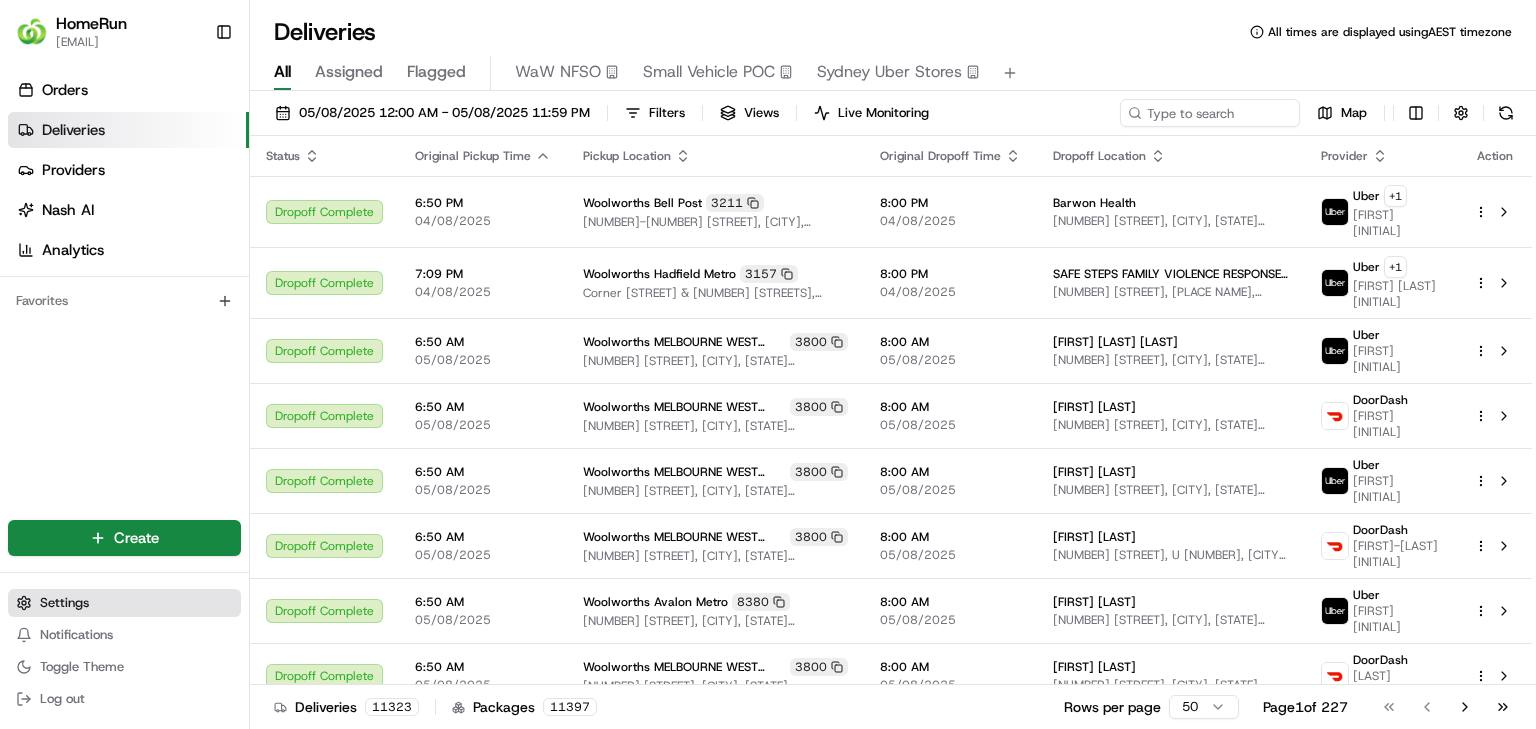 click on "Settings" at bounding box center (124, 603) 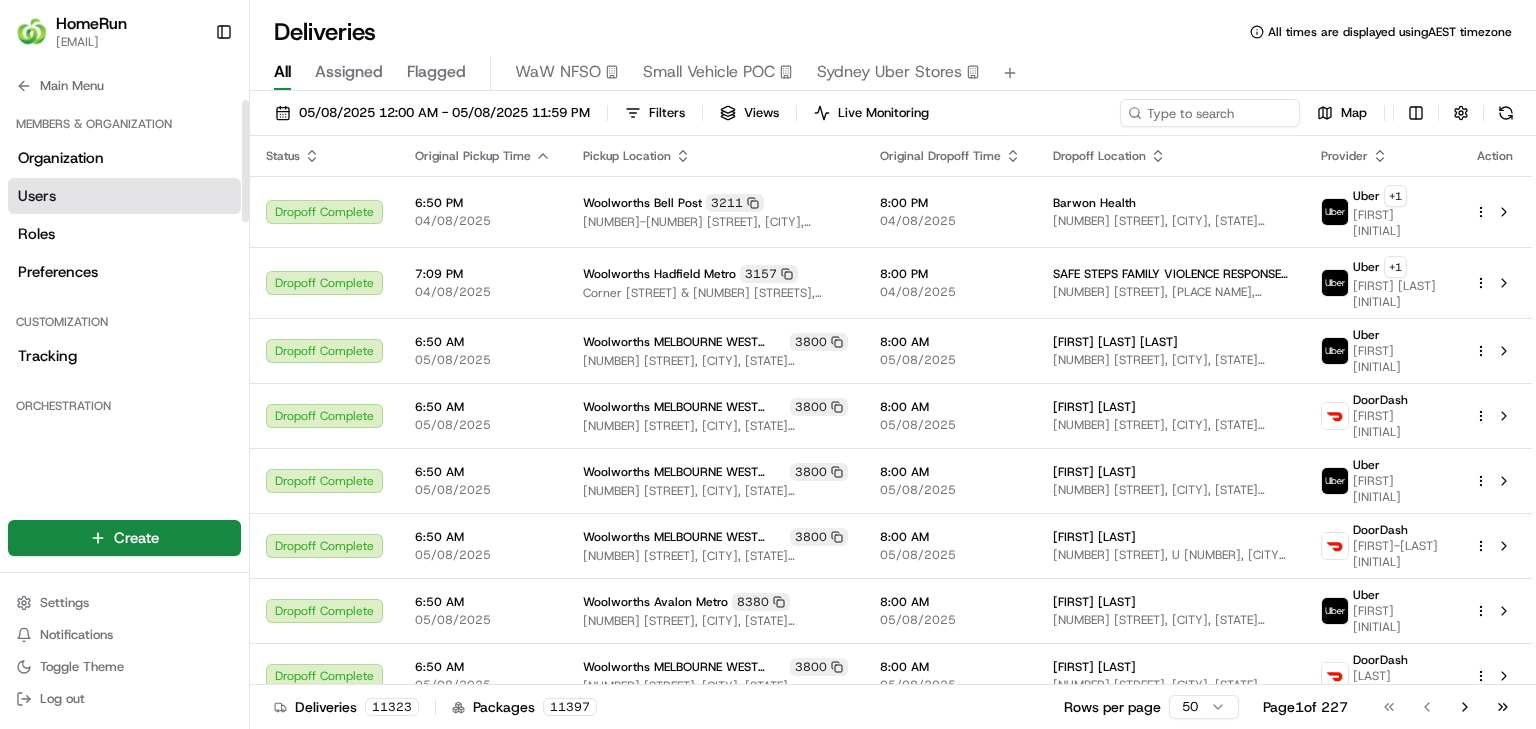 click on "Users" at bounding box center (124, 196) 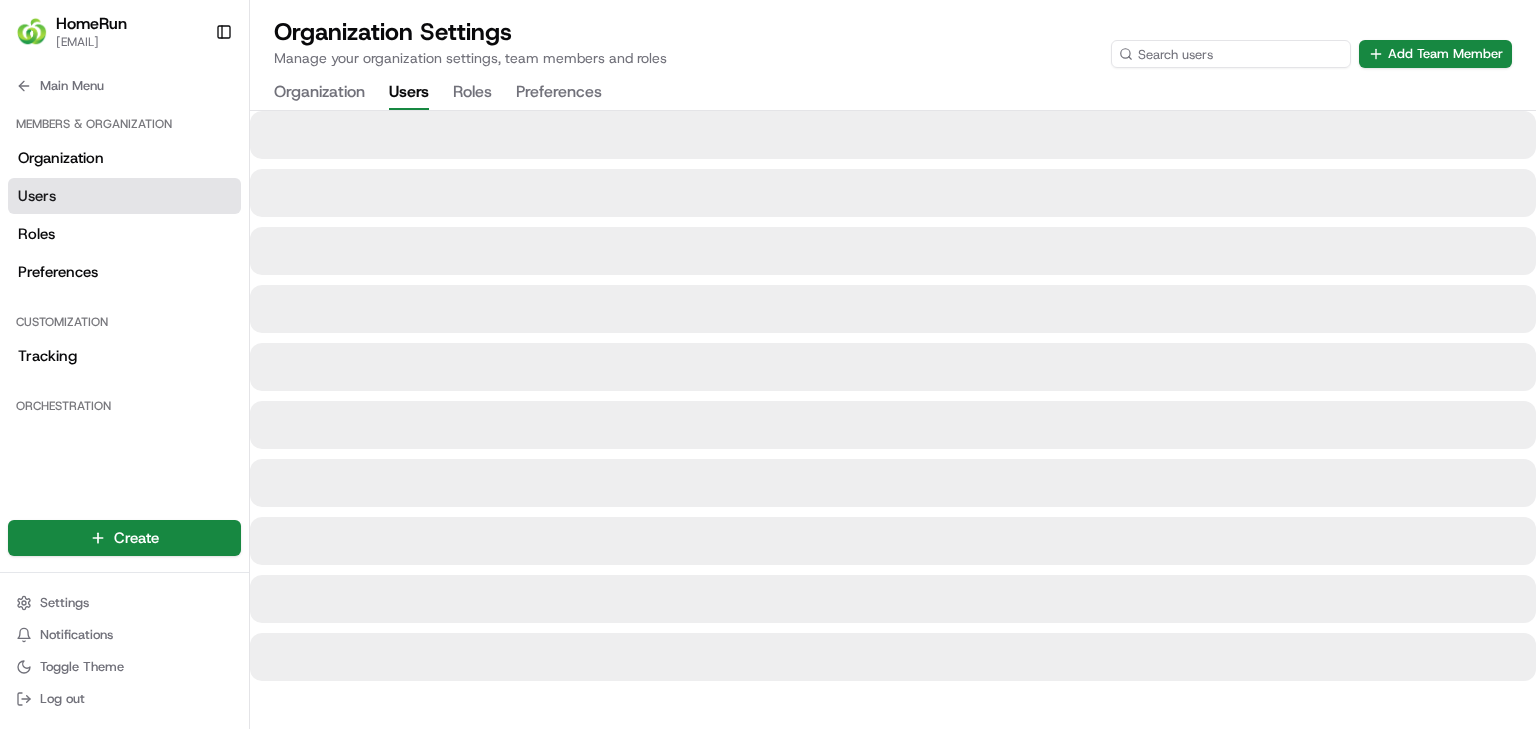 click at bounding box center (1231, 54) 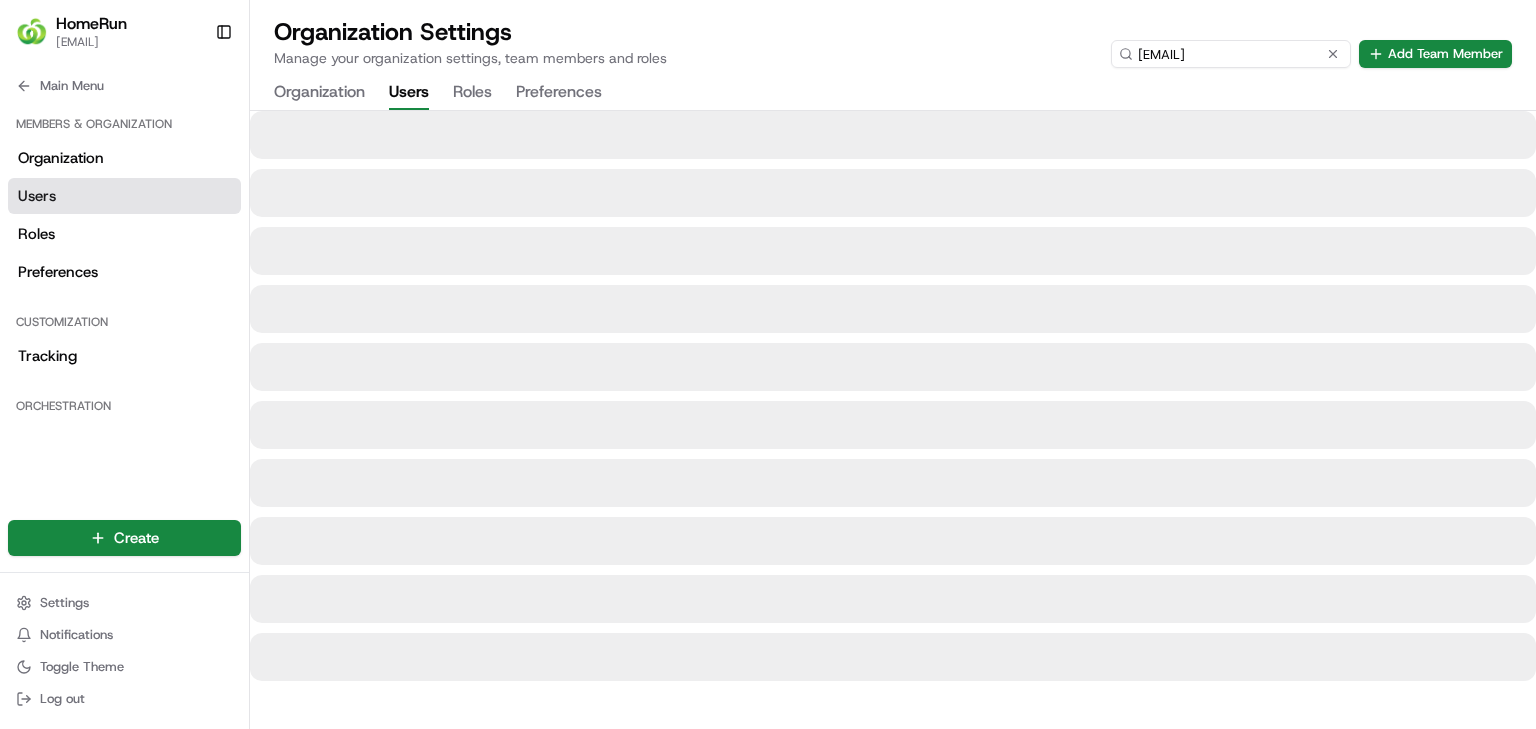 type on "[EMAIL]" 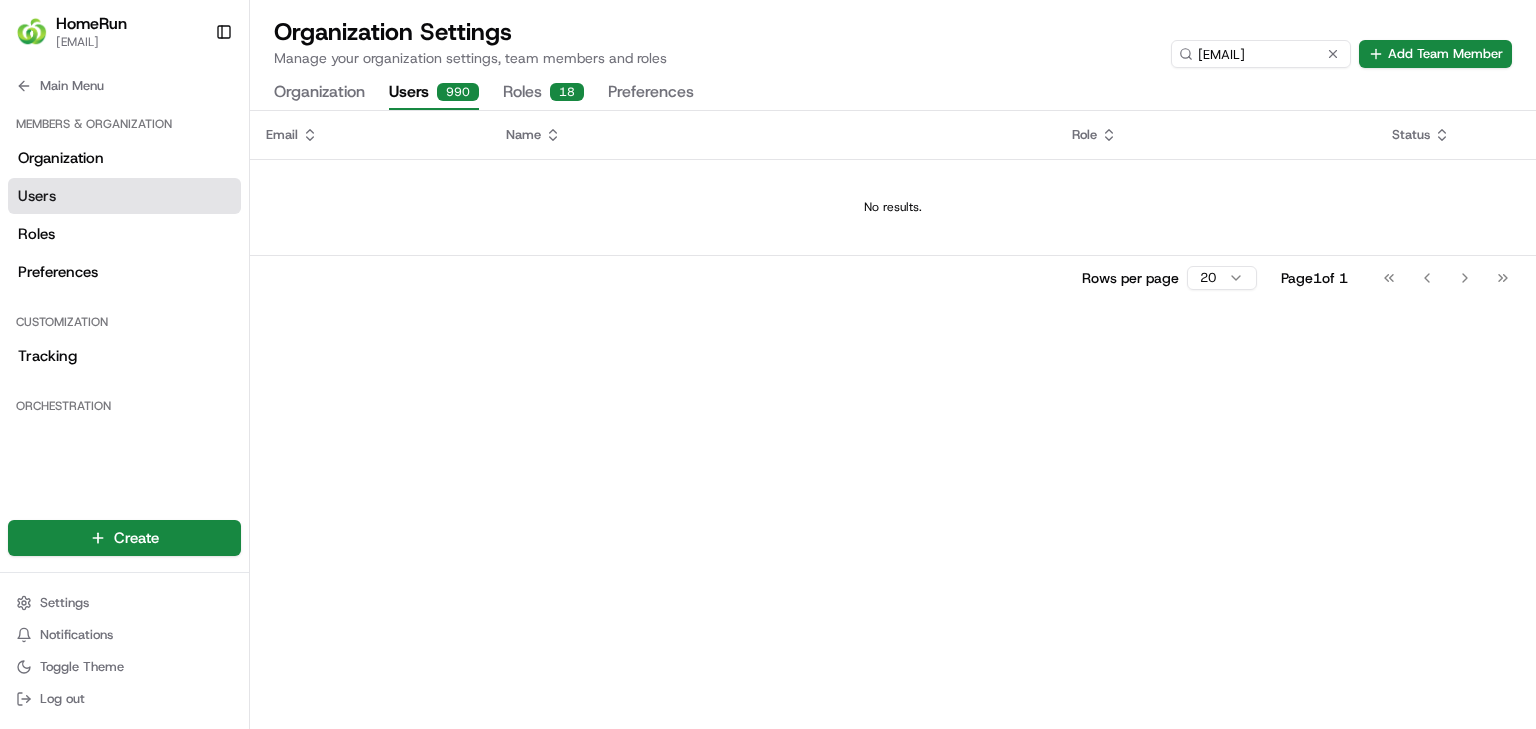 click on "Organization Settings Manage your organization settings, team members and roles [EMAIL] Add Team Member" at bounding box center [893, 42] 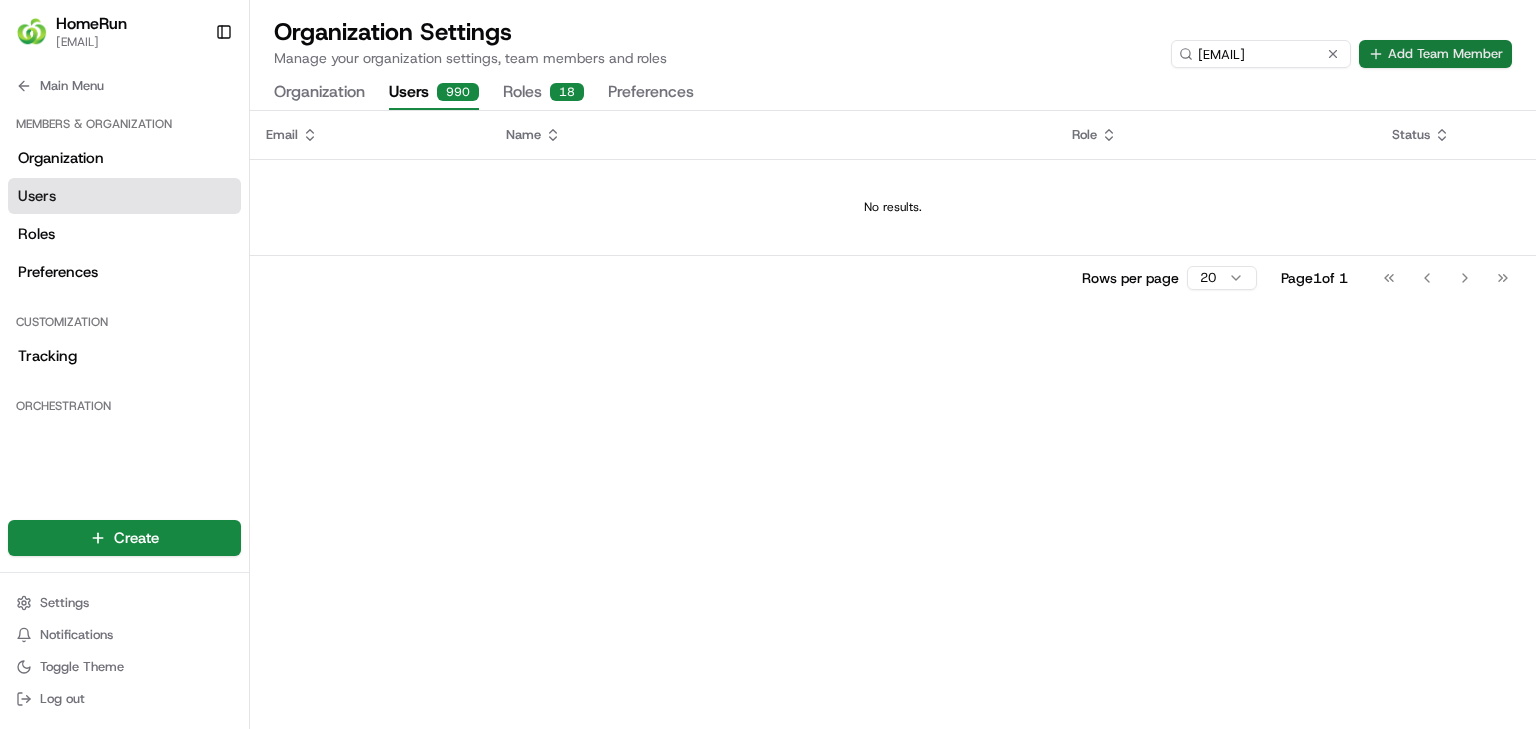 click on "Add Team Member" at bounding box center [1435, 54] 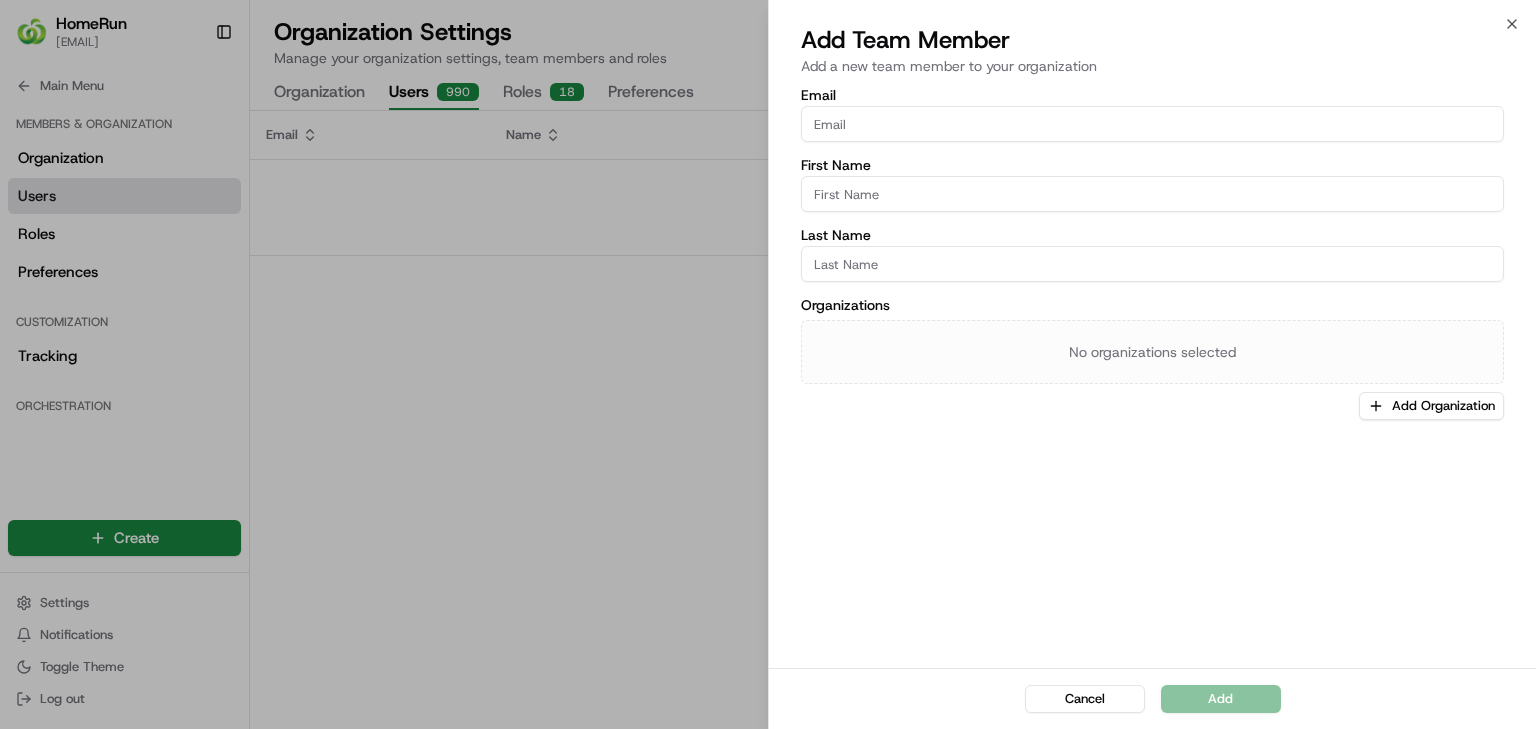 click on "Email" at bounding box center (1152, 124) 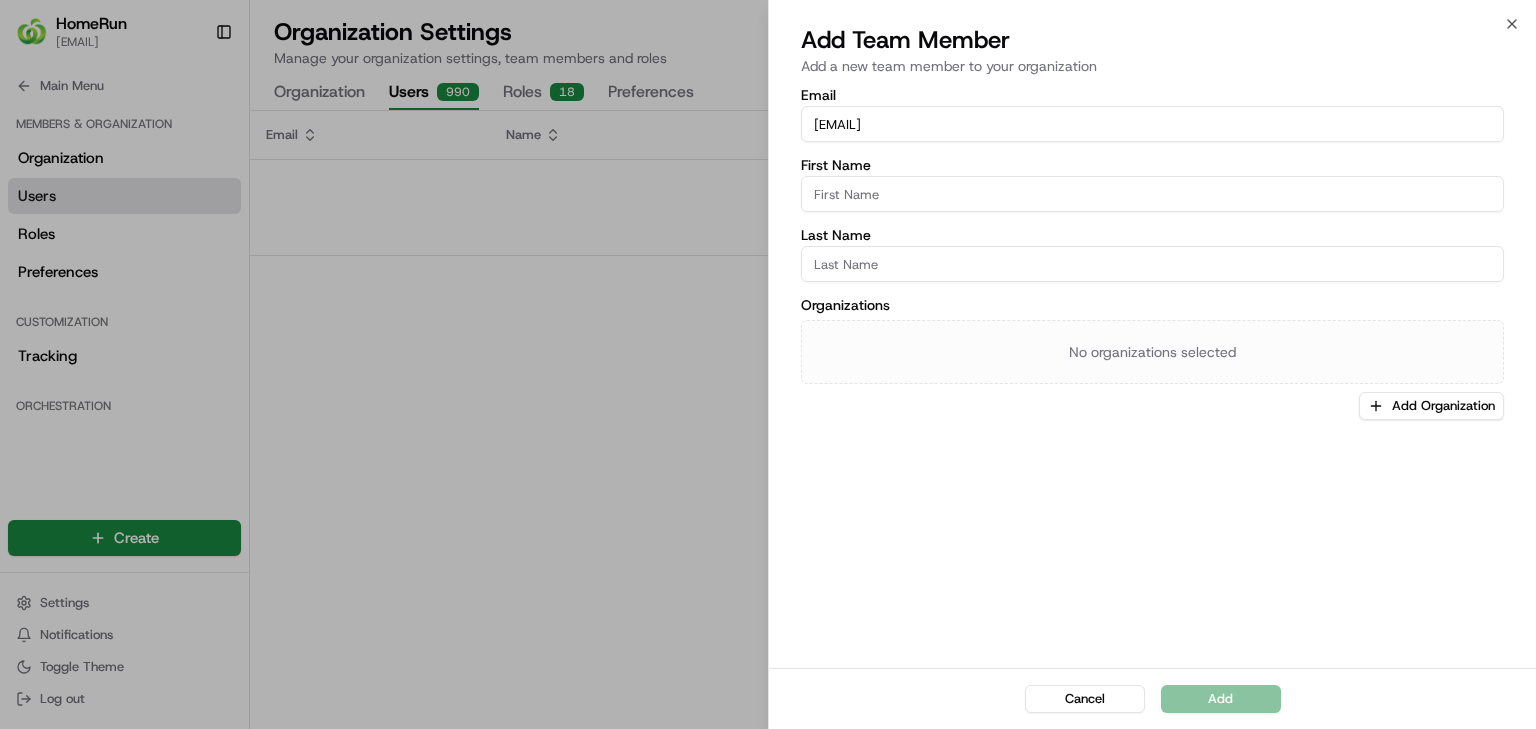 type on "[EMAIL]" 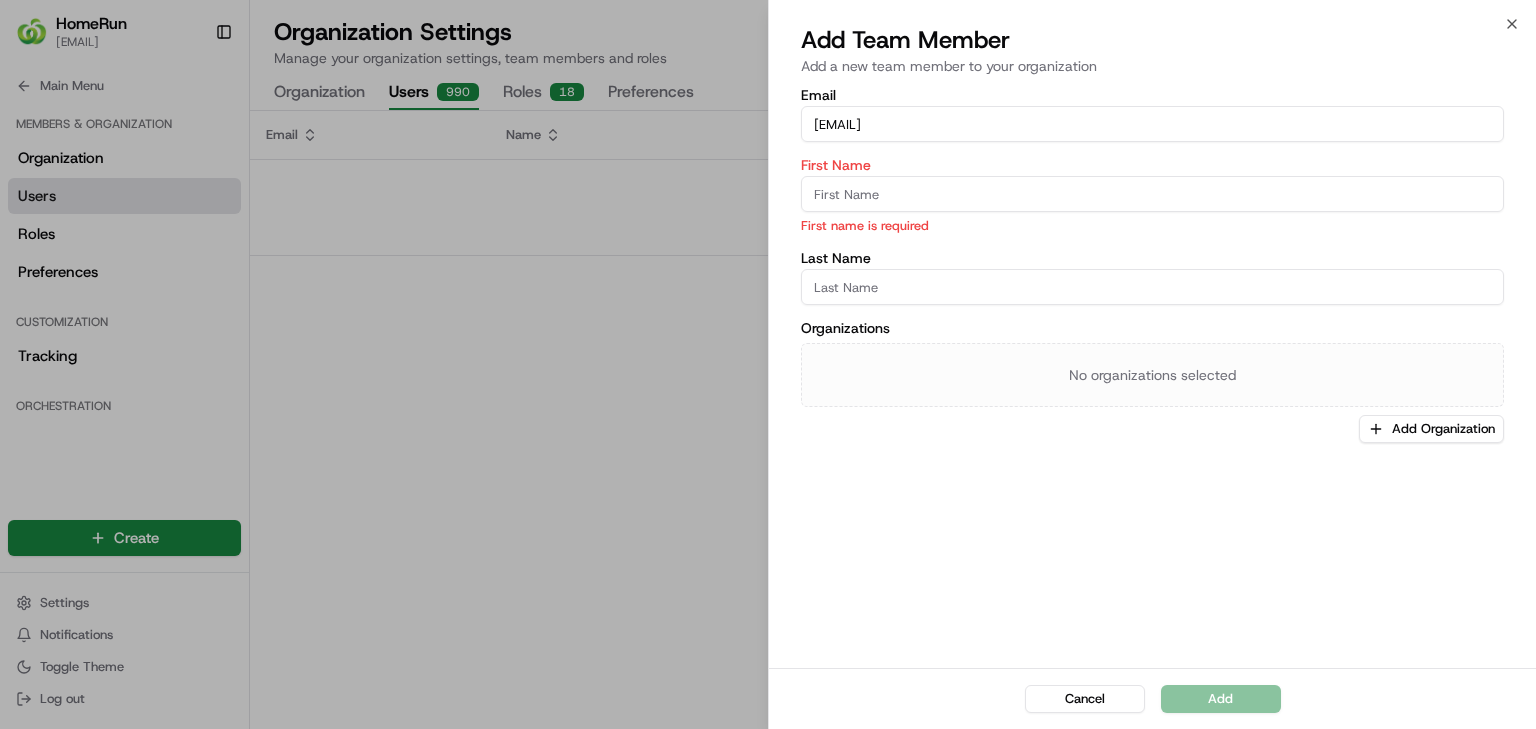 paste on "[FIRST] [LAST]" 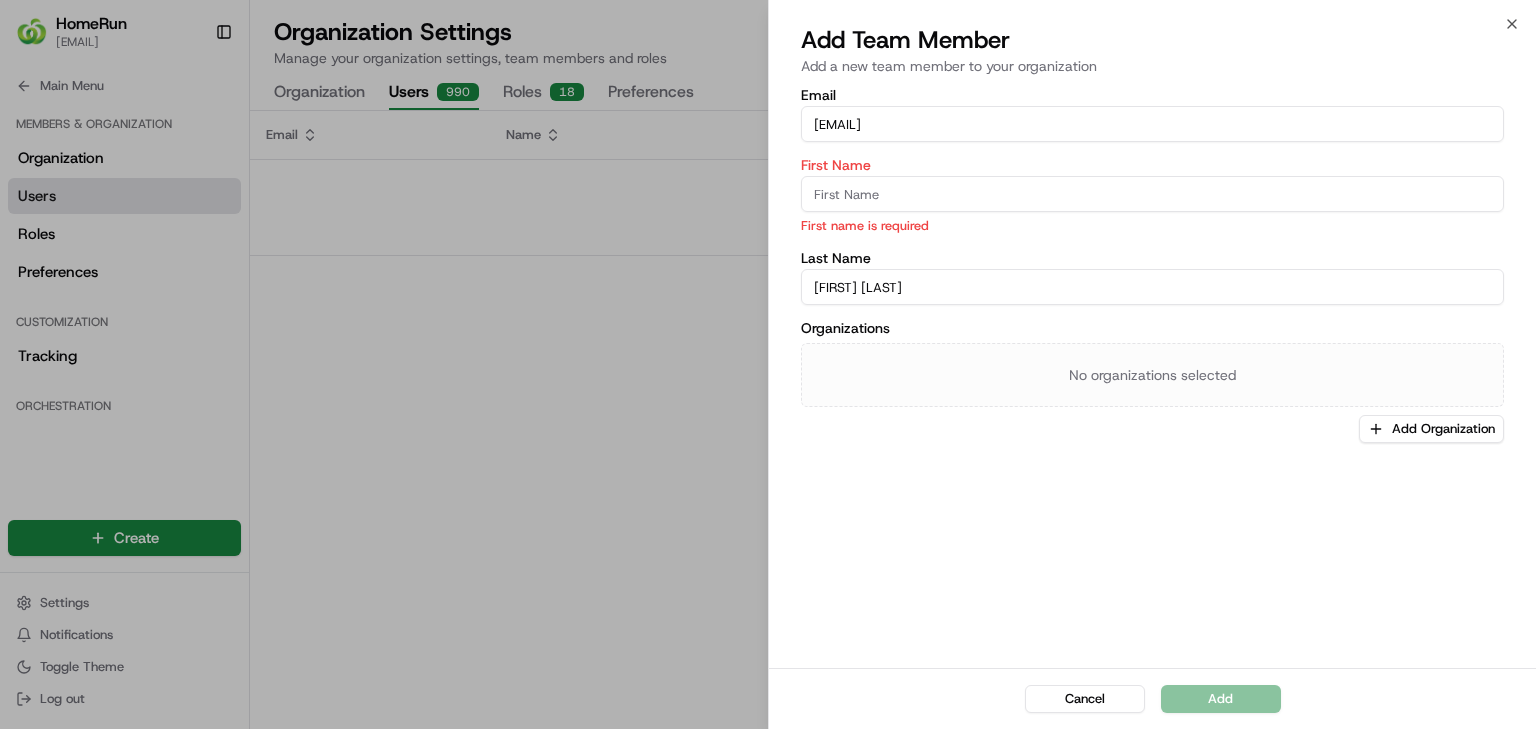 type 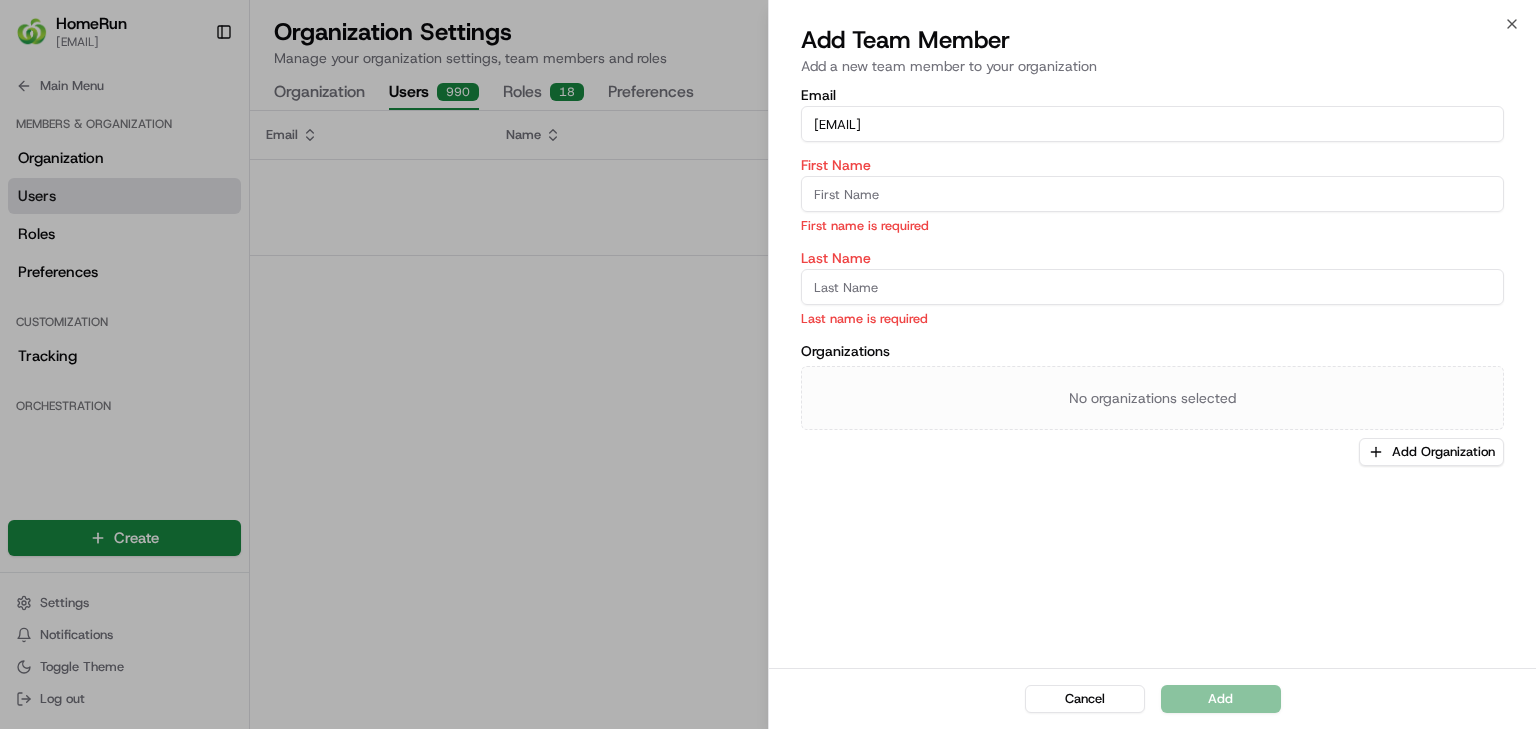 click on "First Name" at bounding box center [1152, 194] 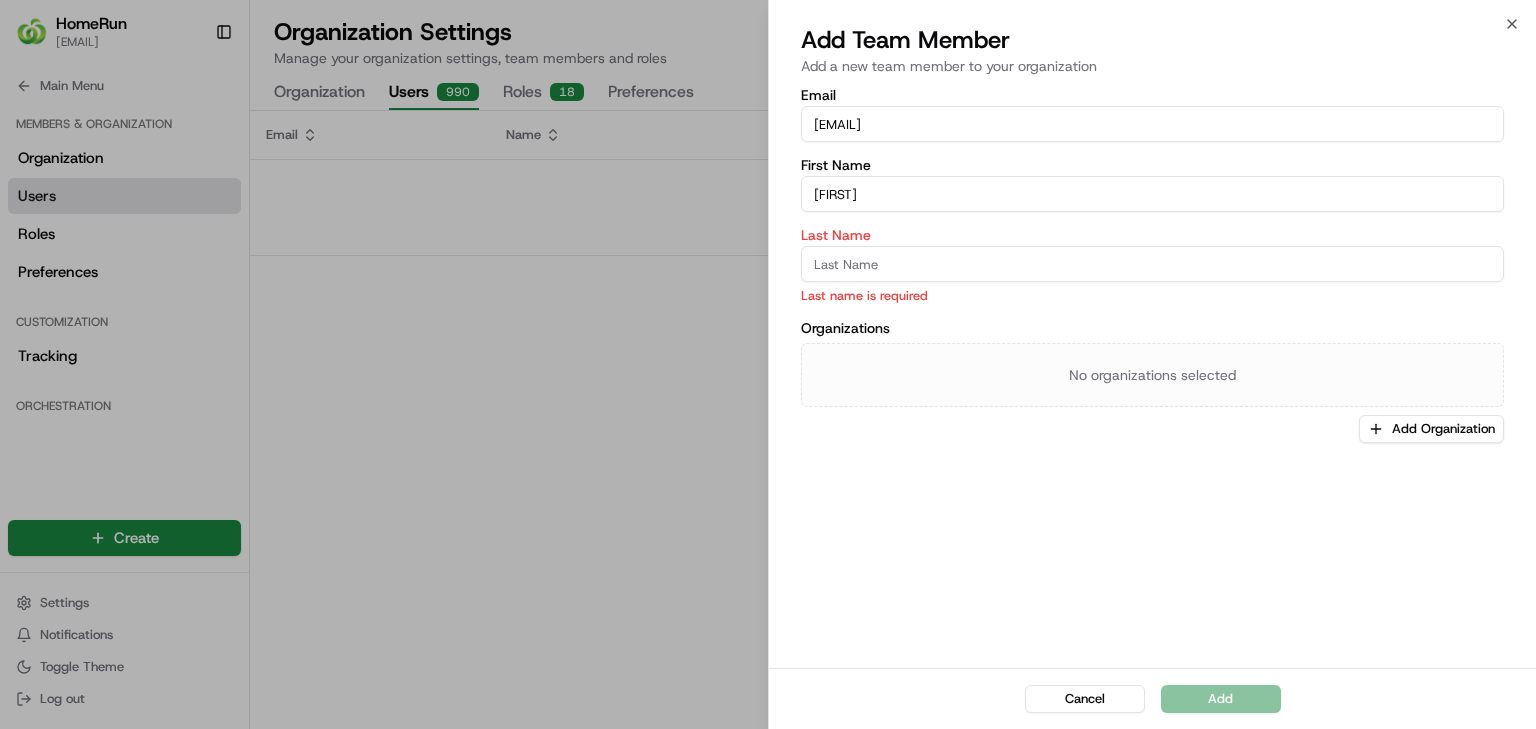 type on "[FIRST]" 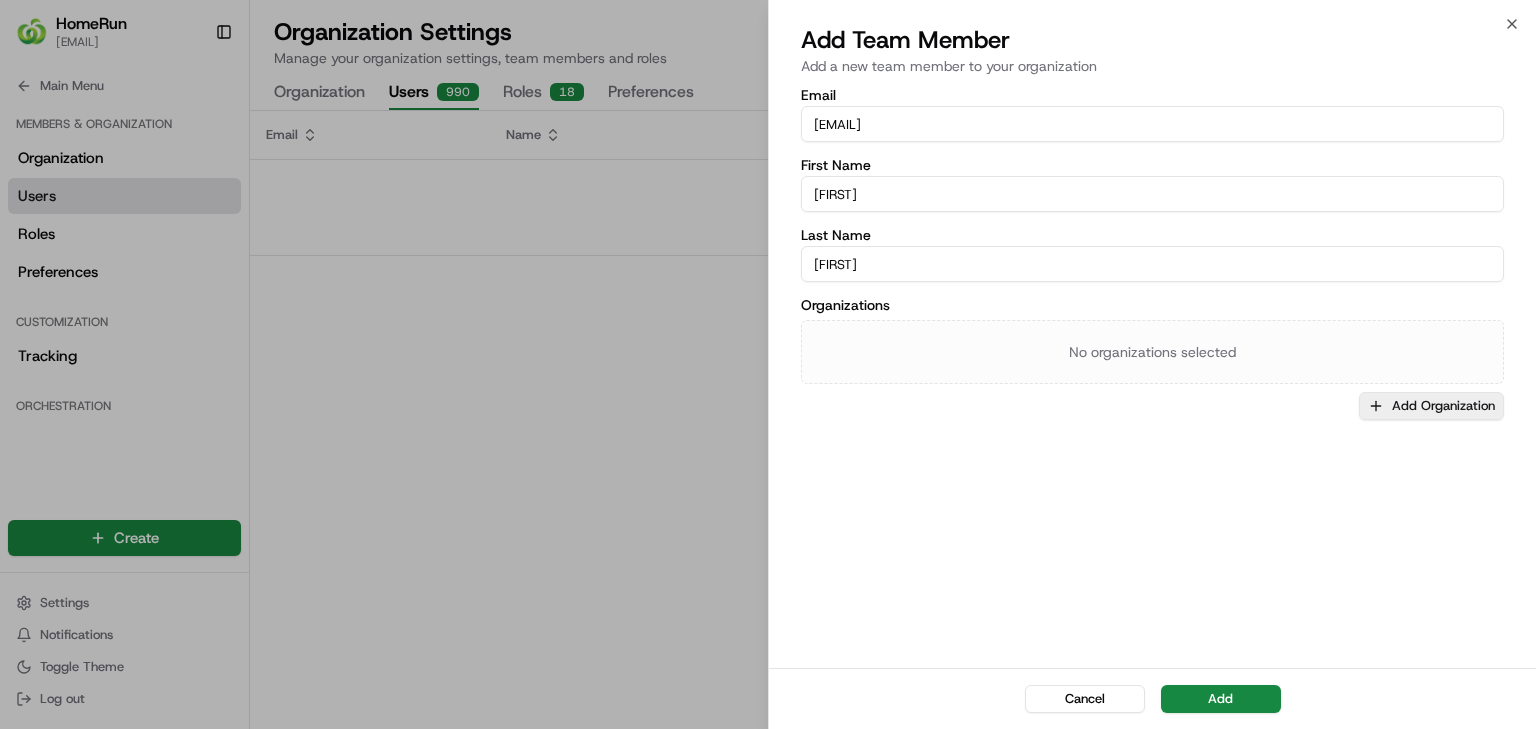 type on "[FIRST]" 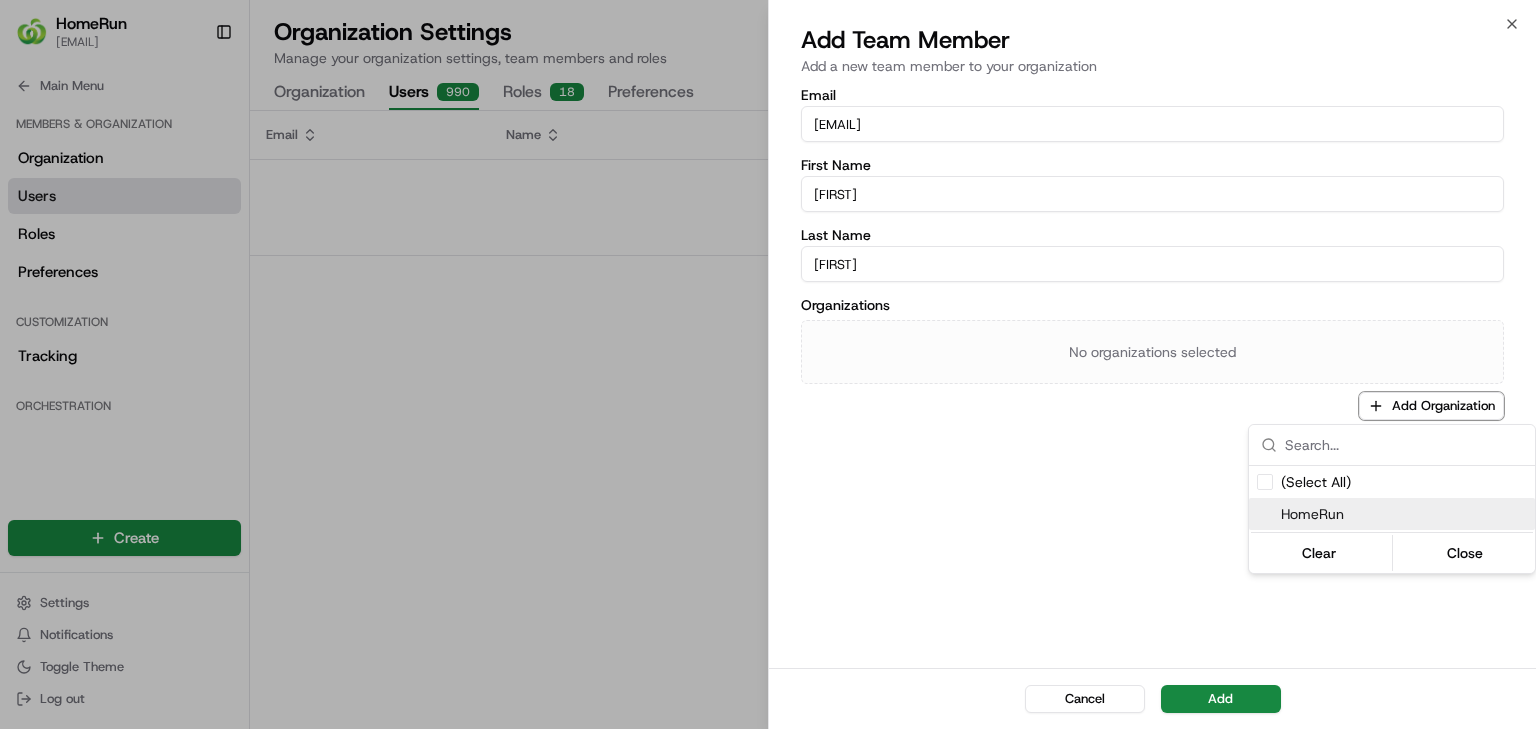 click on "HomeRun" at bounding box center (1392, 514) 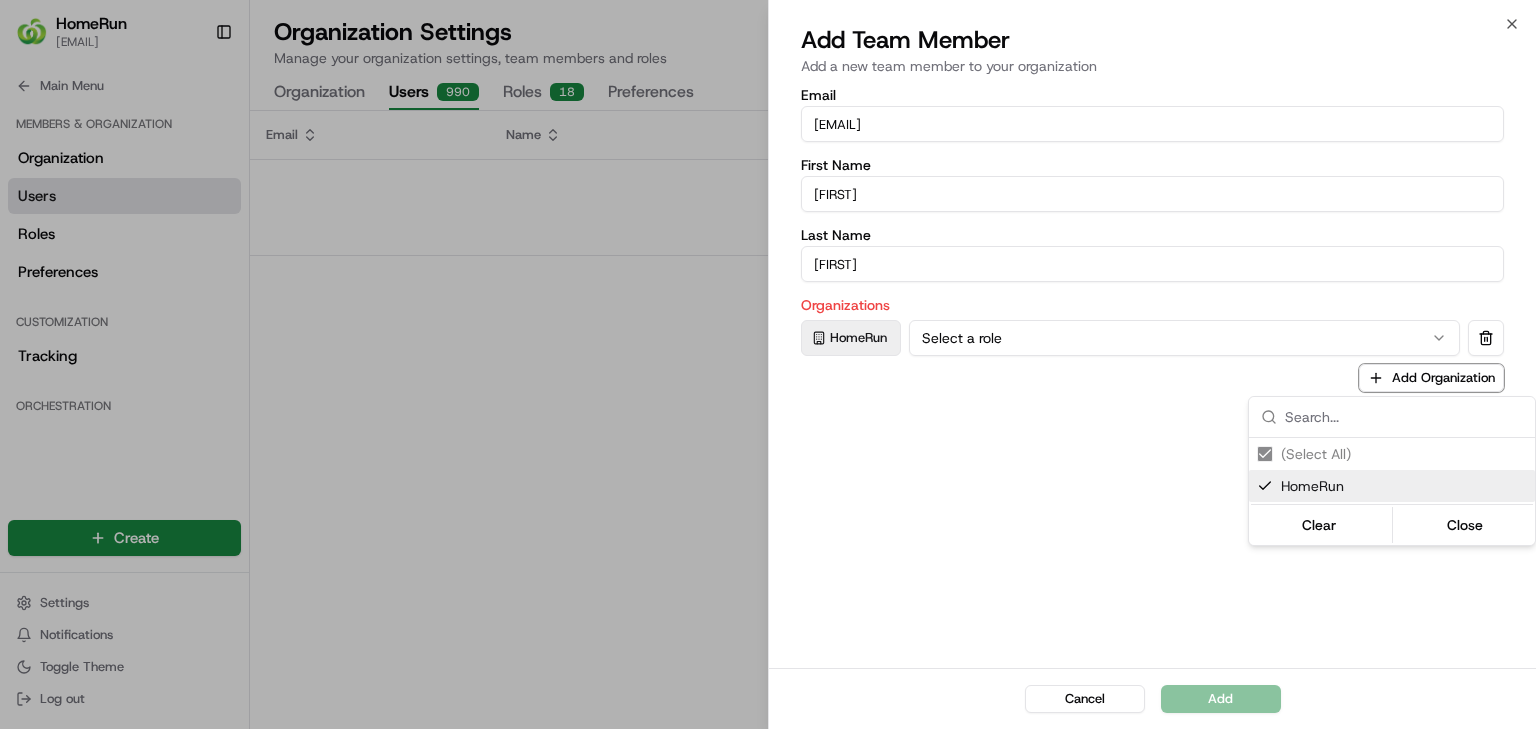 click at bounding box center (768, 364) 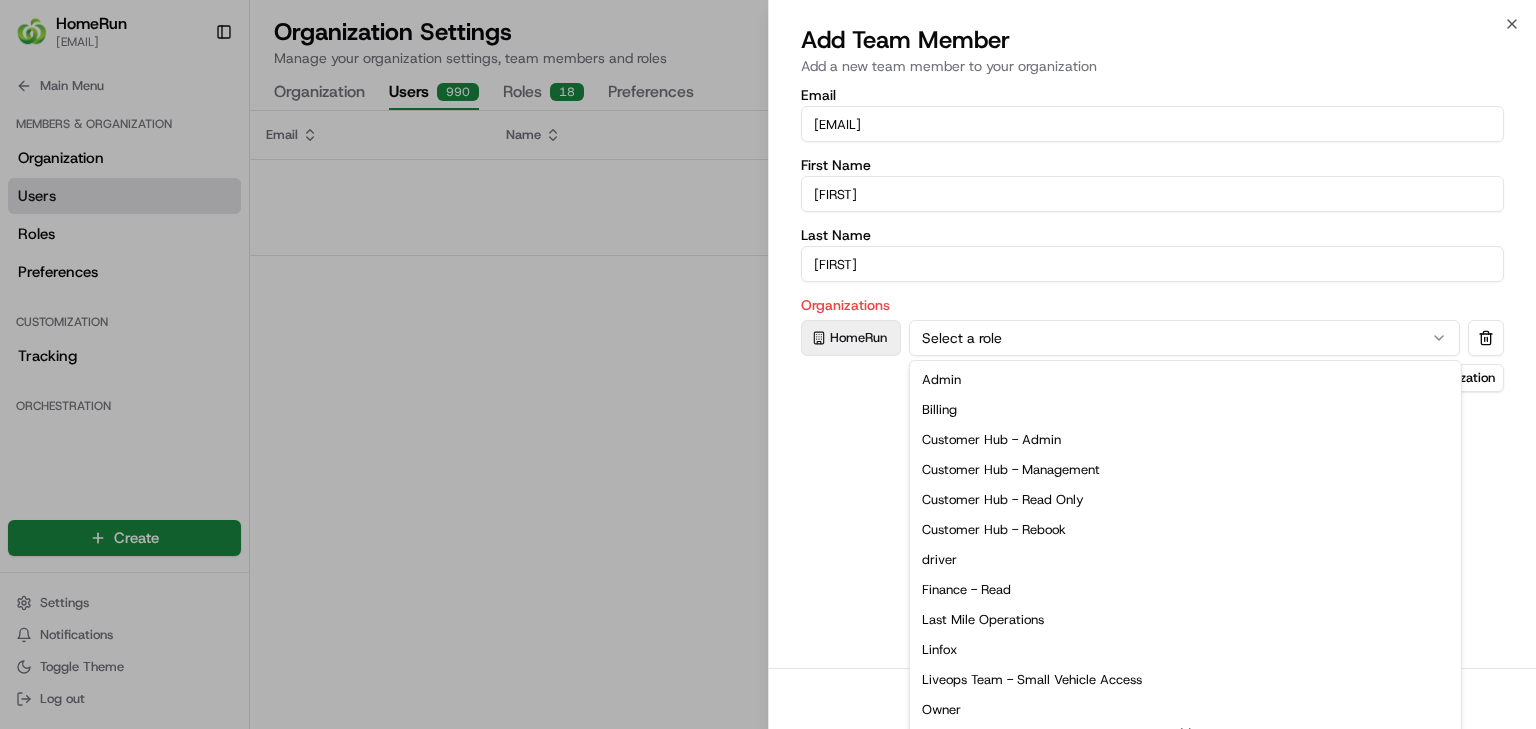 click on "Select a role" at bounding box center [1184, 338] 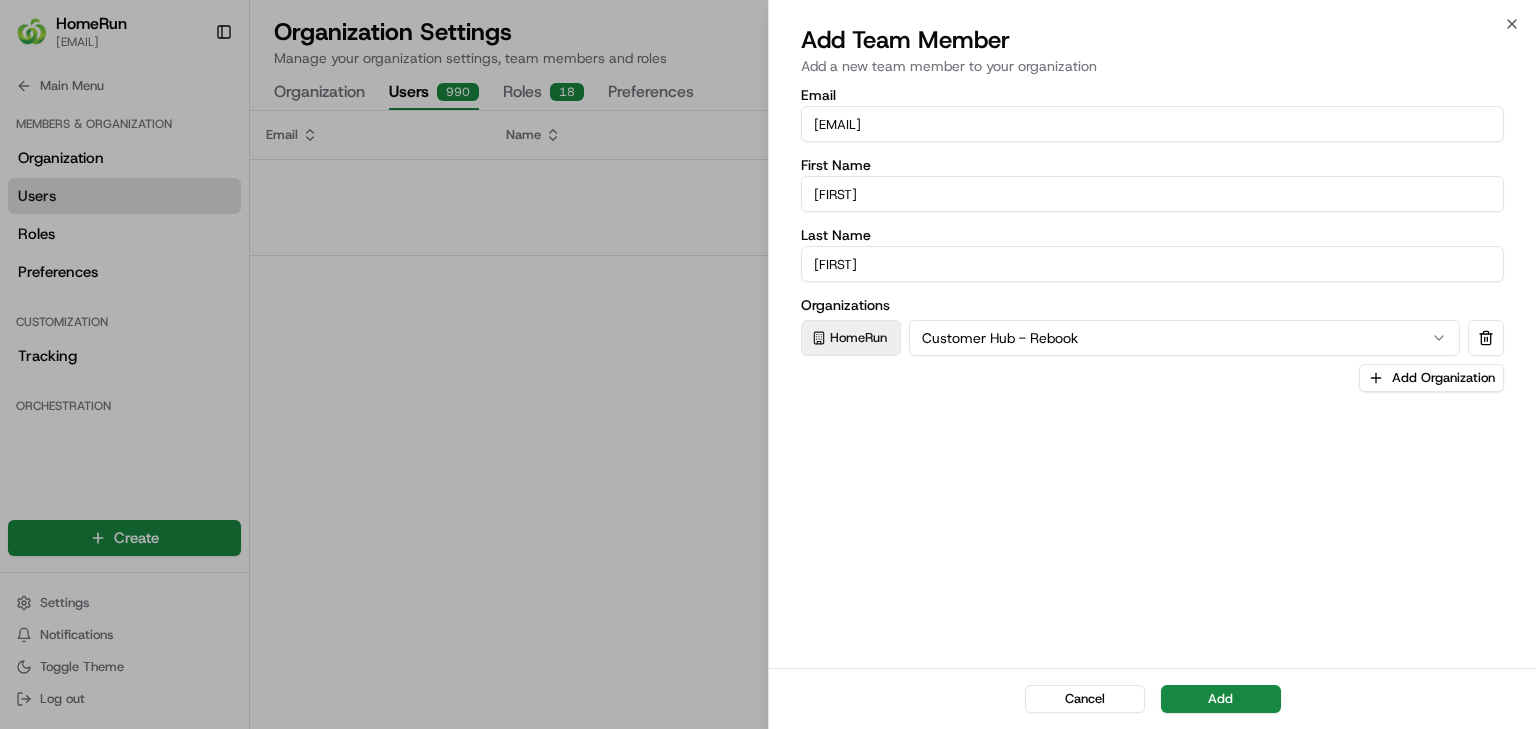 drag, startPoint x: 1018, startPoint y: 466, endPoint x: 1022, endPoint y: 480, distance: 14.56022 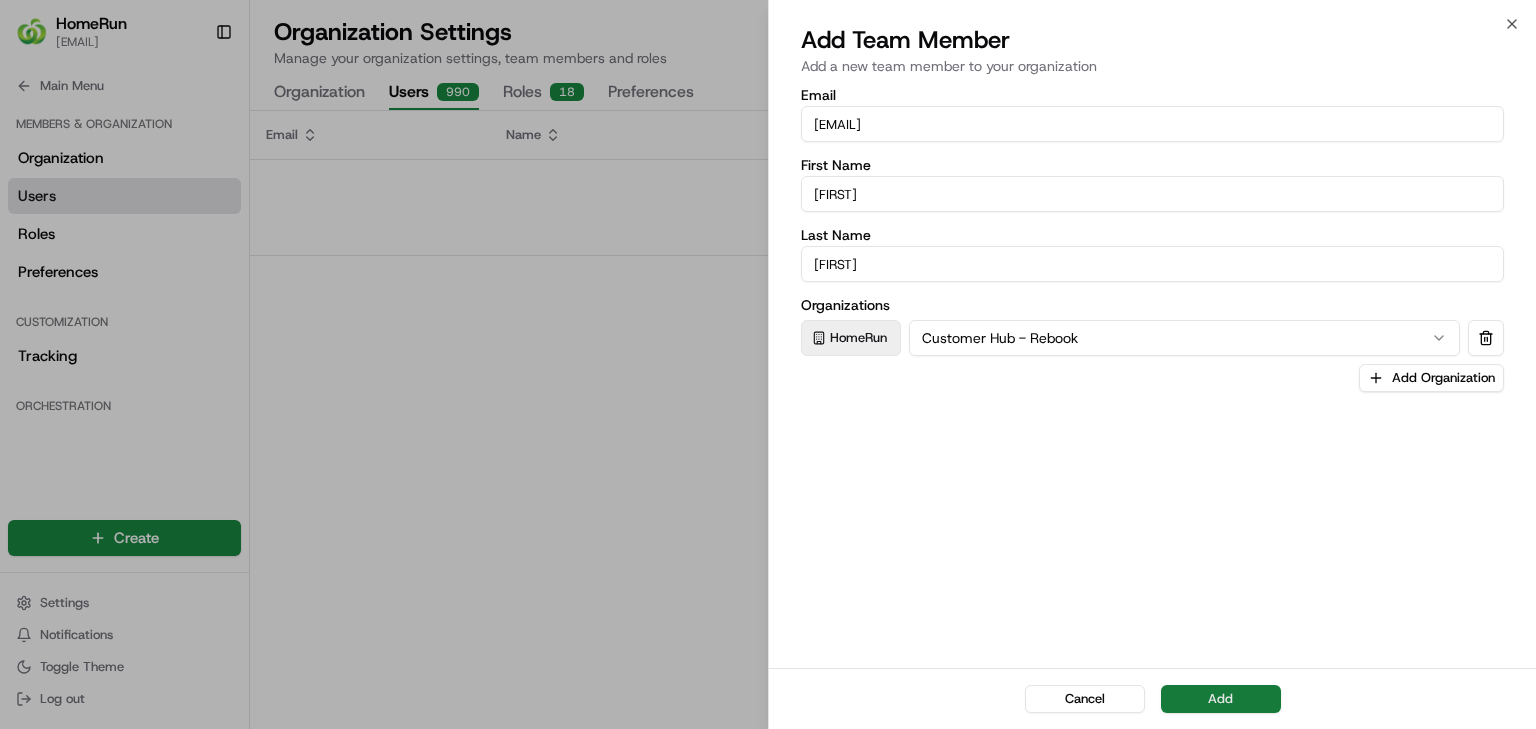 click on "Add" at bounding box center [1221, 699] 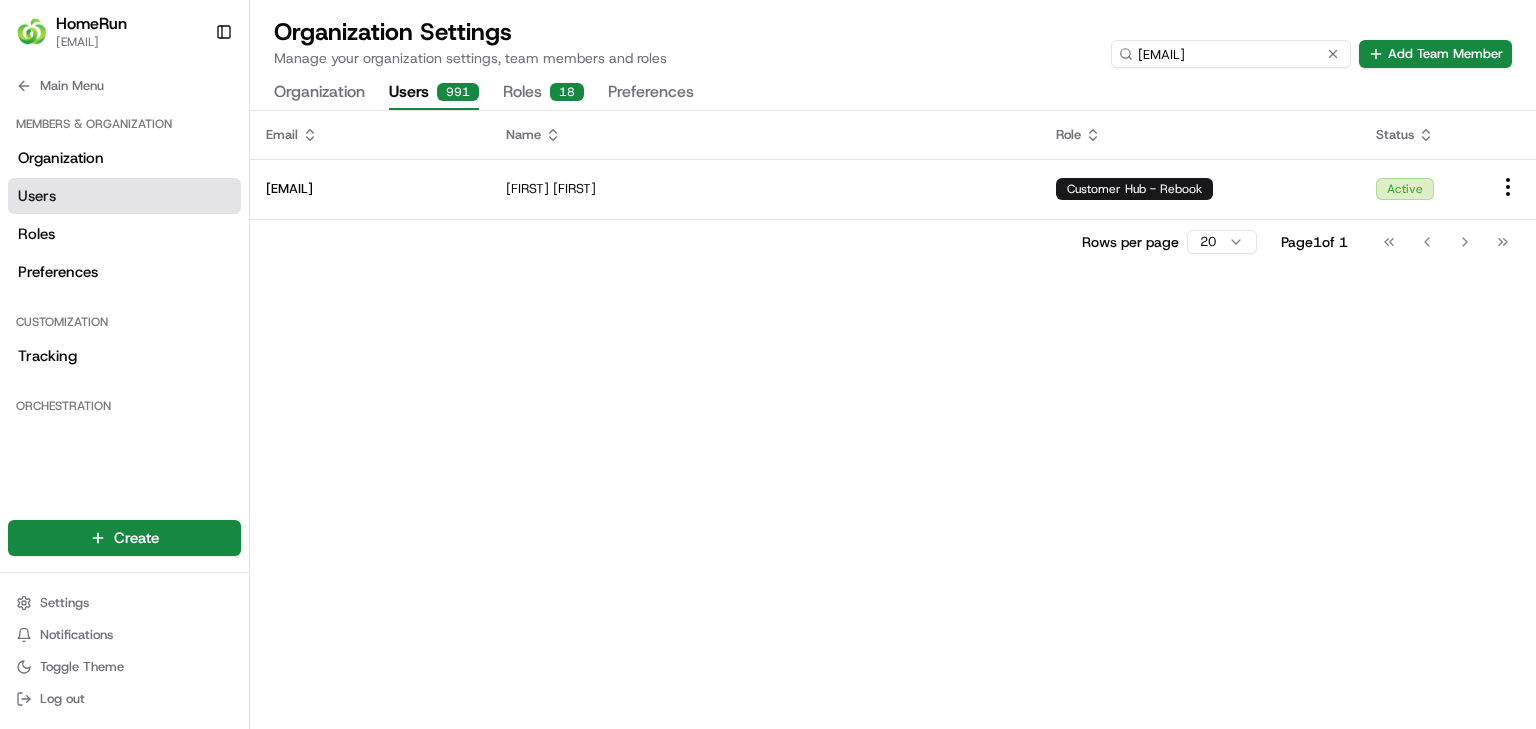 click on "[EMAIL]" at bounding box center [1231, 54] 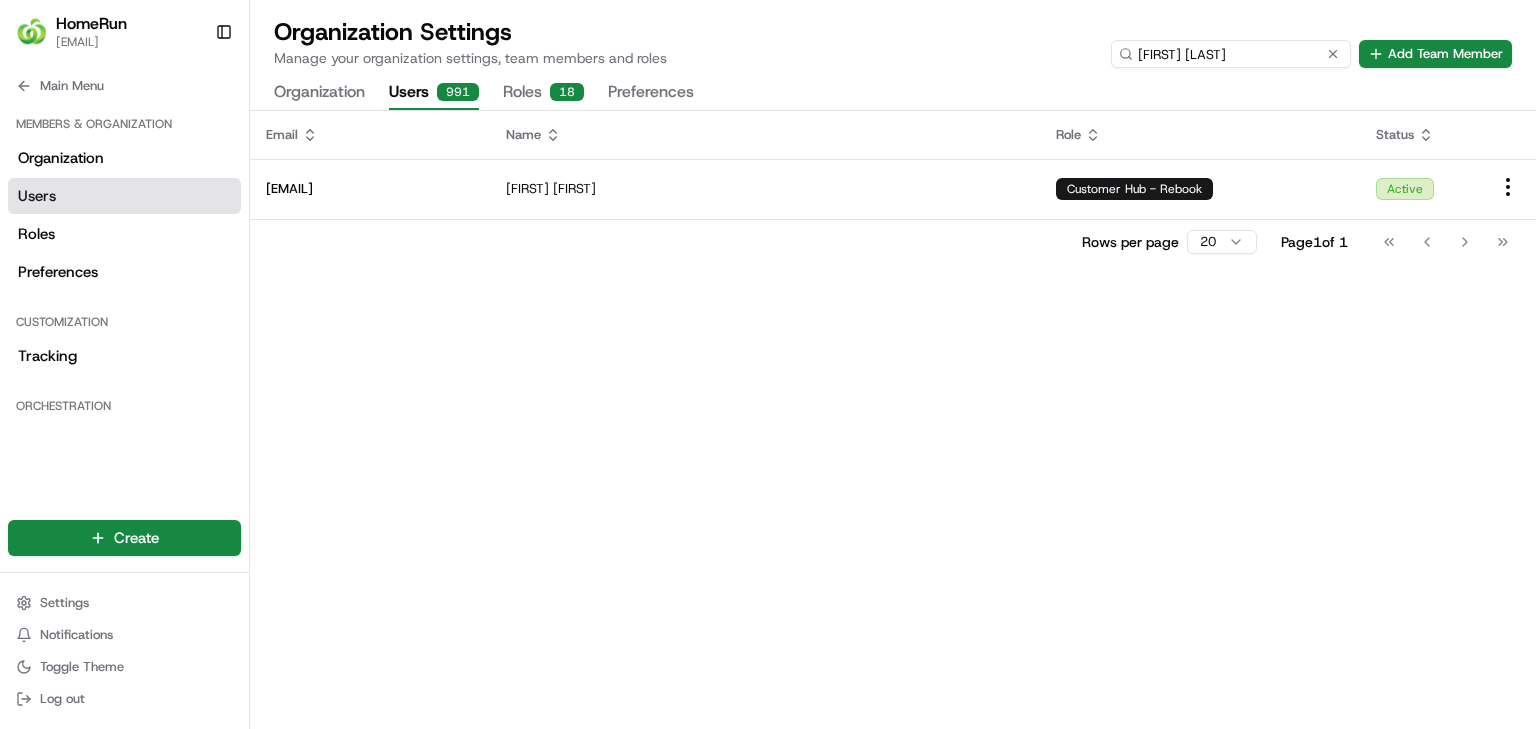 type on "[FIRST] [LAST]" 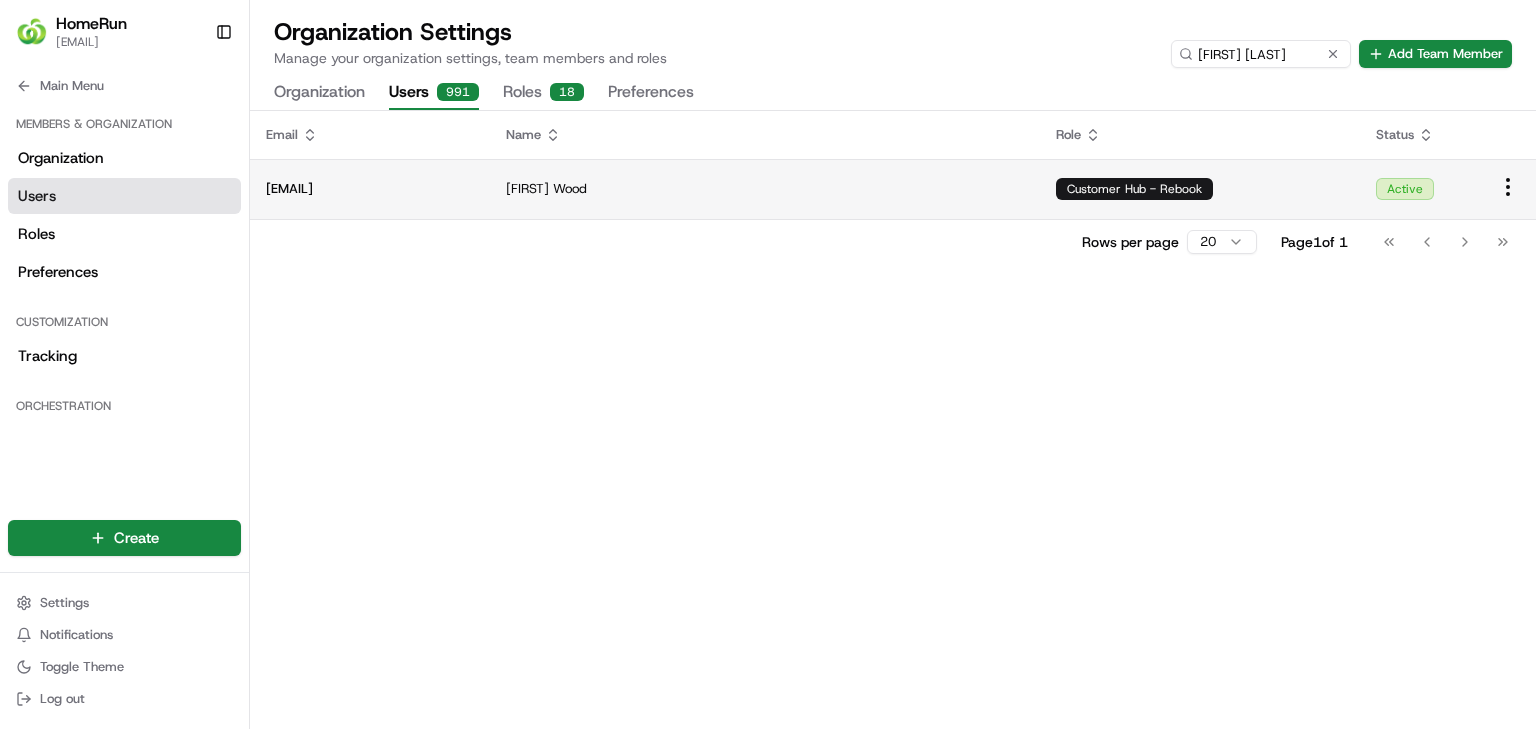 click on "HomeRun [EMAIL] Toggle Sidebar Orders Deliveries Providers Nash AI Analytics Favorites Main Menu Members & Organization Organization Users Roles Preferences Customization Tracking Orchestration Automations Dispatch Strategy Optimization Strategy Locations Pickup Locations Dropoff Locations Billing Billing Refund Requests Integrations Notification Triggers Webhooks API Keys Request Logs Create Settings Notifications Toggle Theme Log out Organization Settings Manage your organization settings, team members and roles [FIRST] [LAST] Add Team Member Organization Users 991 Roles 18 Preferences Email [EMAIL] First Name [FIRST] Last Name [LAST] Customer Hub - Rebook Active Rows per page 20 Page 1 of 1 Go to first page Go to previous page Go to next page Go to last page" at bounding box center (768, 364) 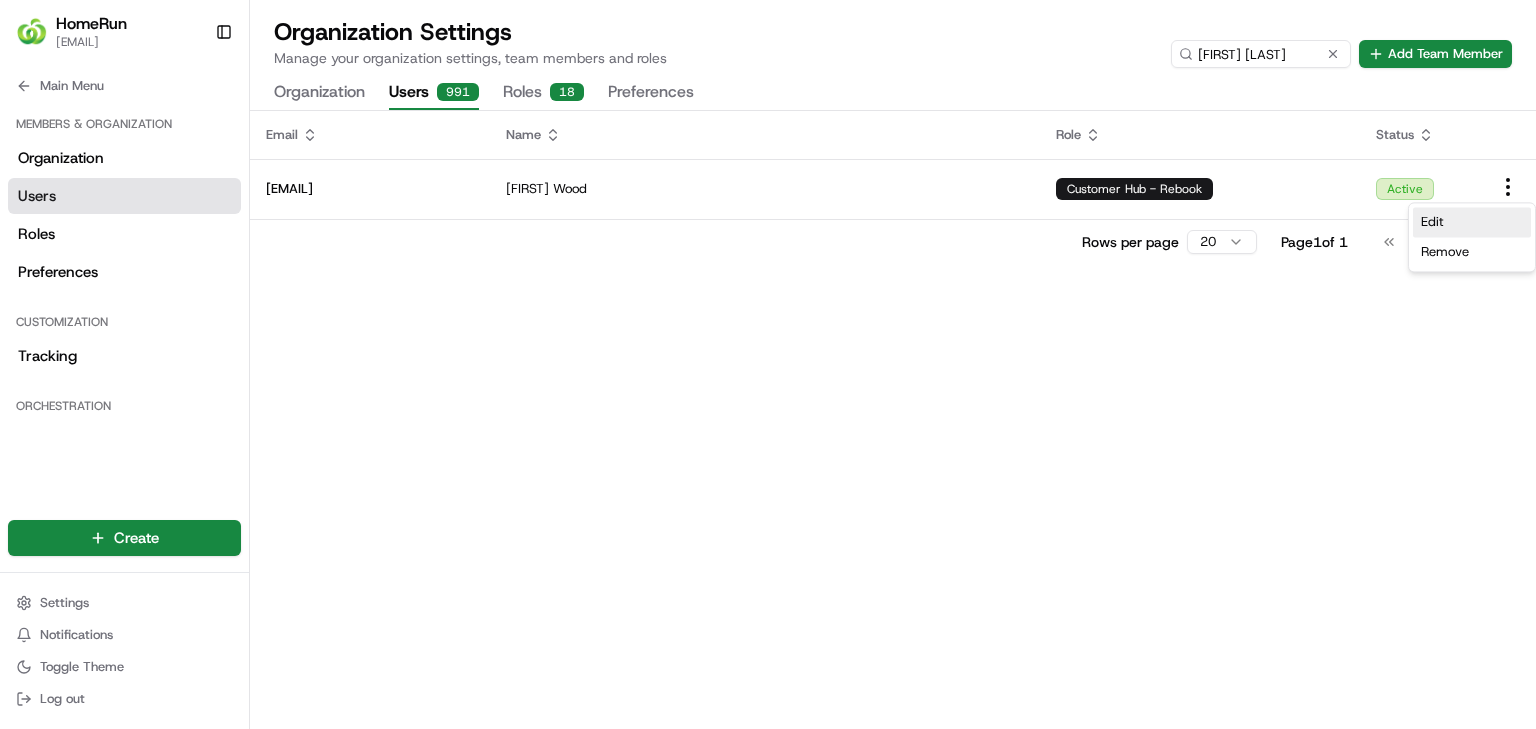click on "Edit" at bounding box center [1472, 222] 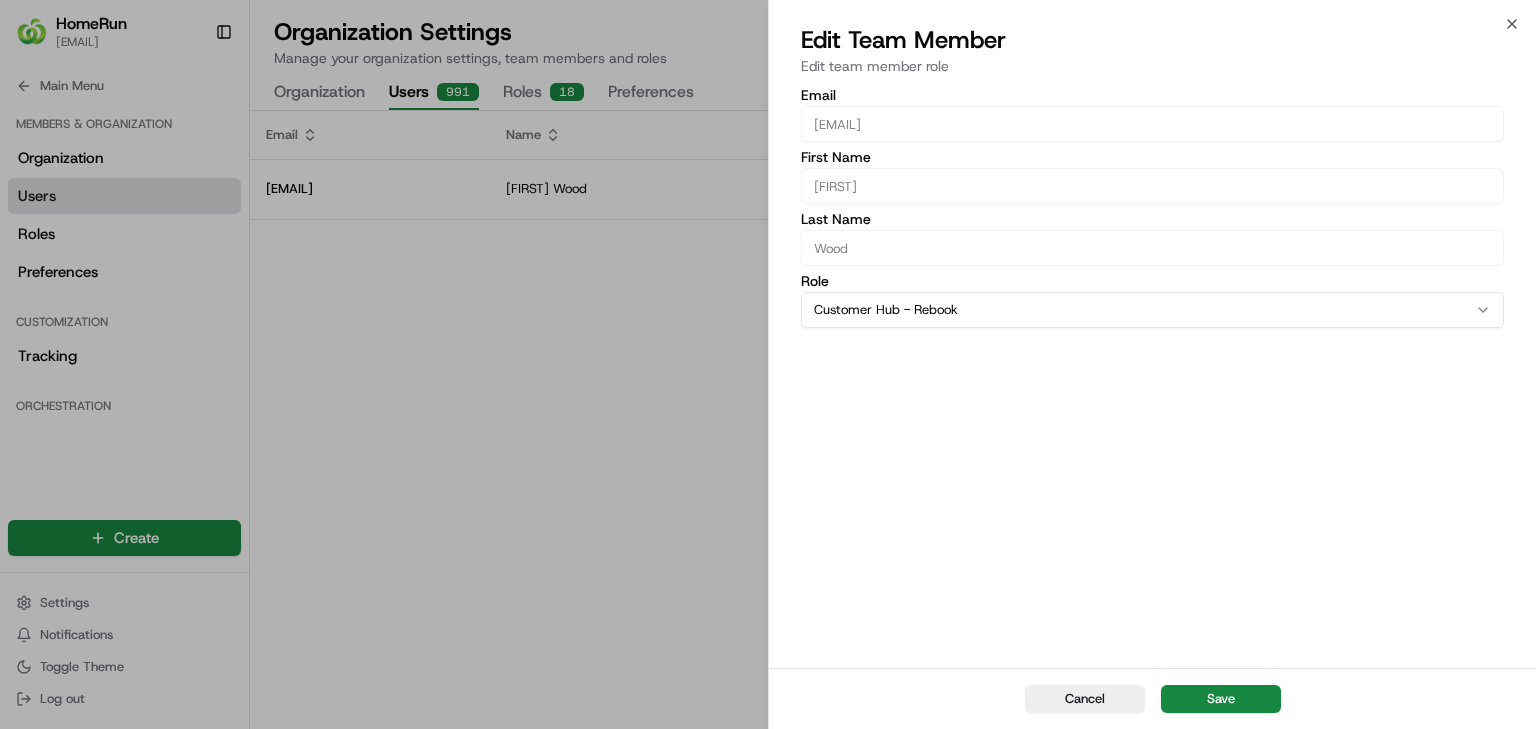 click on "HomeRun [EMAIL] Toggle Sidebar Orders Deliveries Providers Nash AI Analytics Favorites Main Menu Members & Organization Organization Users Roles Preferences Customization Tracking Orchestration Automations Dispatch Strategy Optimization Strategy Locations Pickup Locations Dropoff Locations Billing Billing Refund Requests Integrations Notification Triggers Webhooks API Keys Request Logs Create Settings Notifications Toggle Theme Log out Organization Settings Manage your organization settings, team members and roles [FIRST] [LAST] Add Team Member Organization Users 991 Roles 18 Preferences Email [EMAIL] First Name [FIRST] Last Name [LAST] Customer Hub - Rebook Active Rows per page 20 Page 1 of 1 Go to first page Go to previous page Go to next page Go to last page
Edit Remove Close Edit Team Member Edit team member role Email [EMAIL] First Name [FIRST] Last Name [LAST] Role Admin" at bounding box center [768, 364] 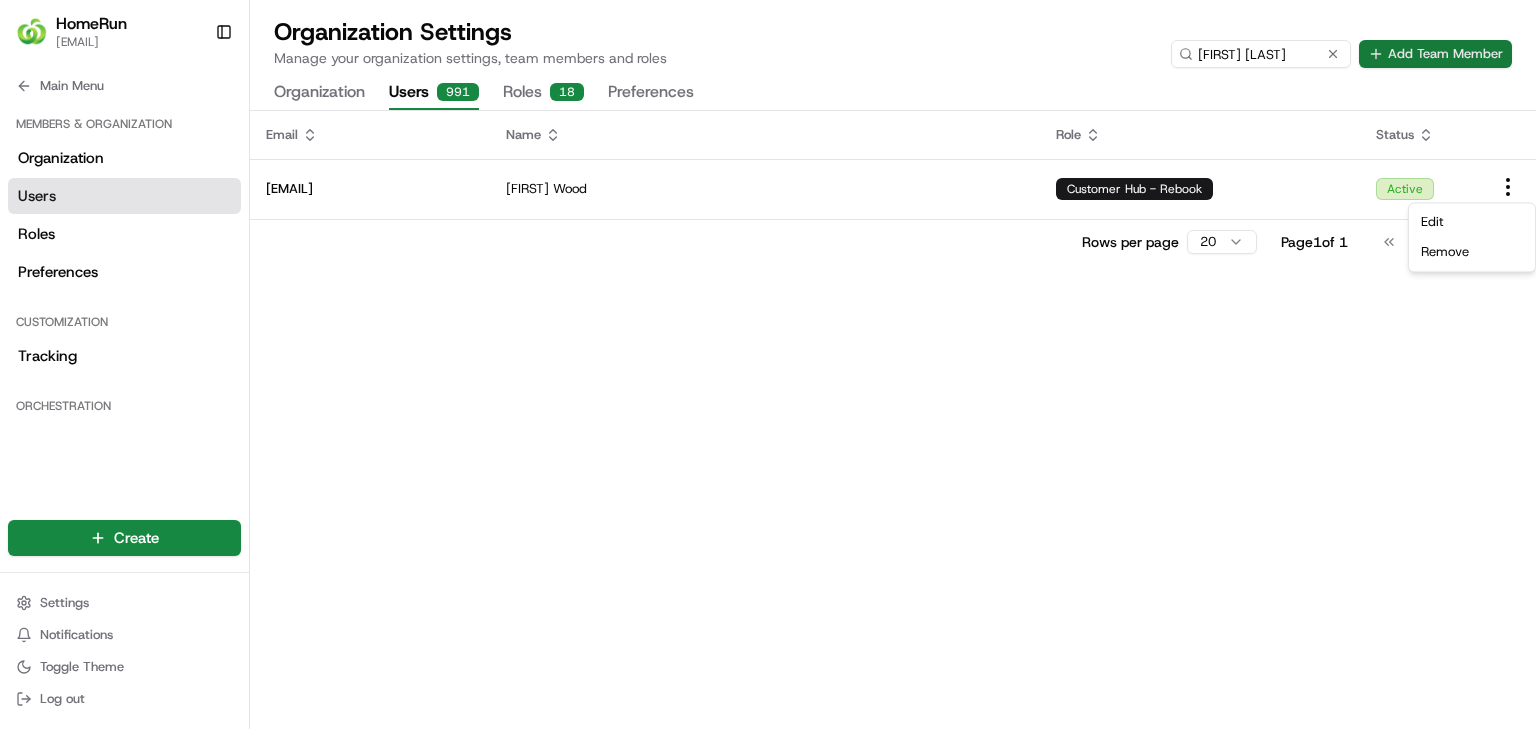 click on "Add Team Member" at bounding box center [1435, 54] 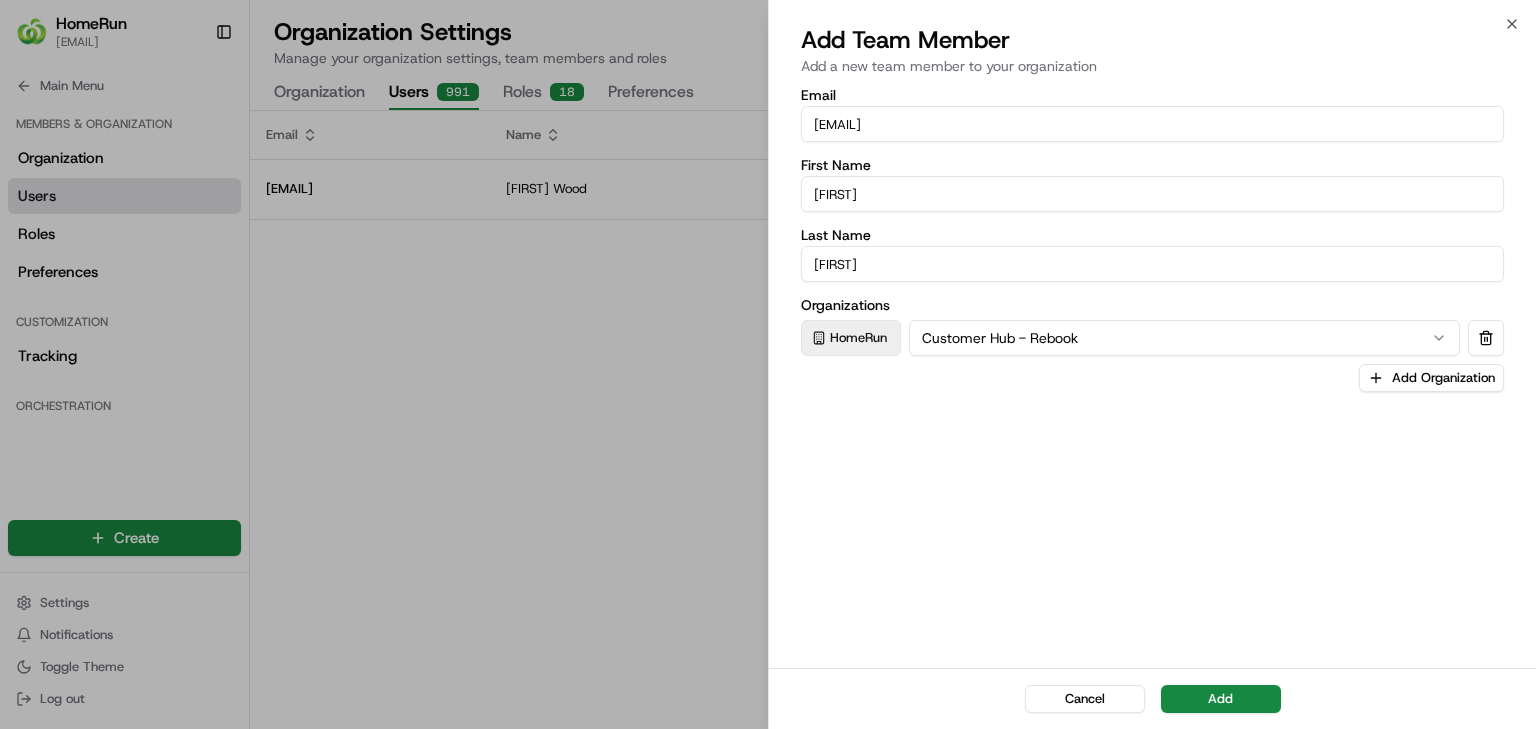 type 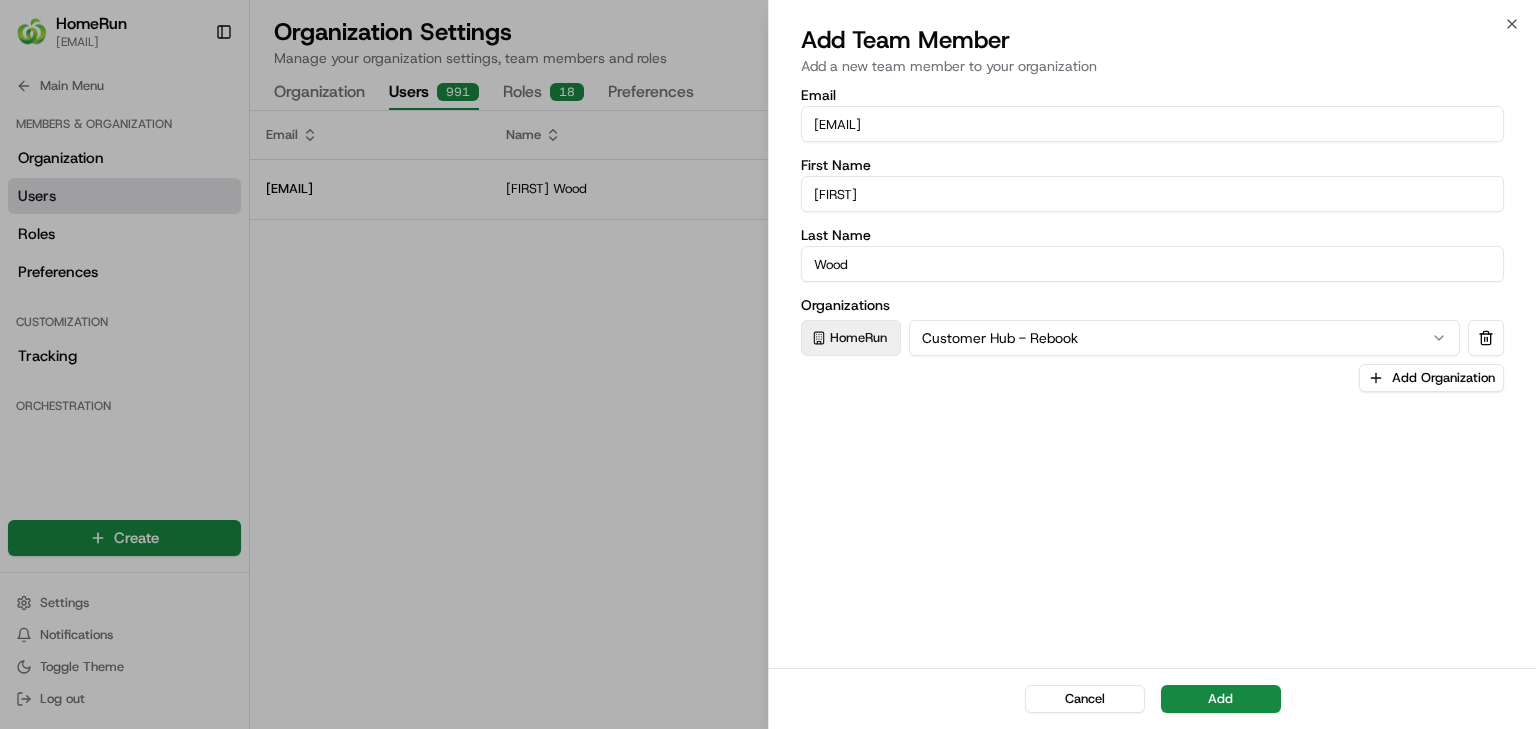 type on "Wood" 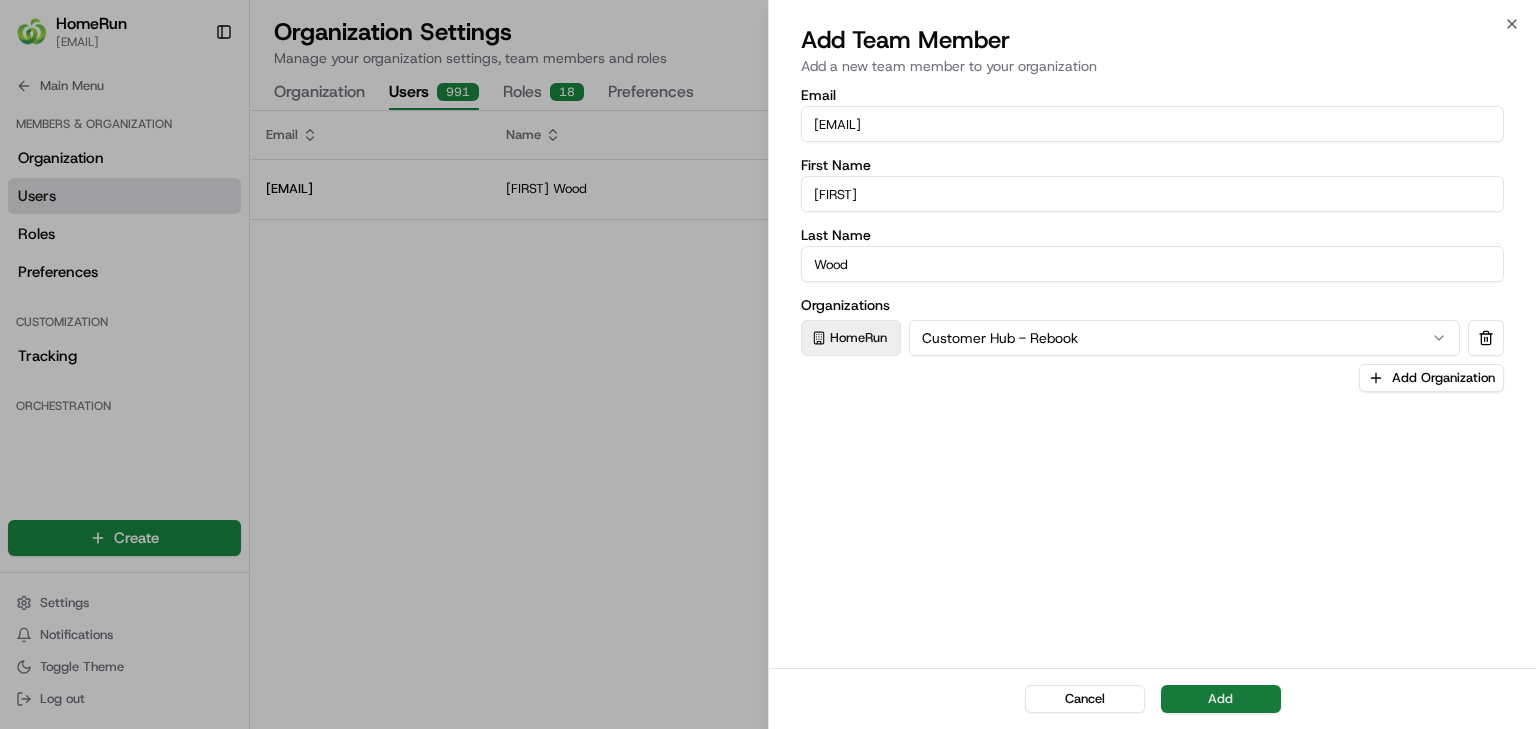 click on "Add" at bounding box center [1221, 699] 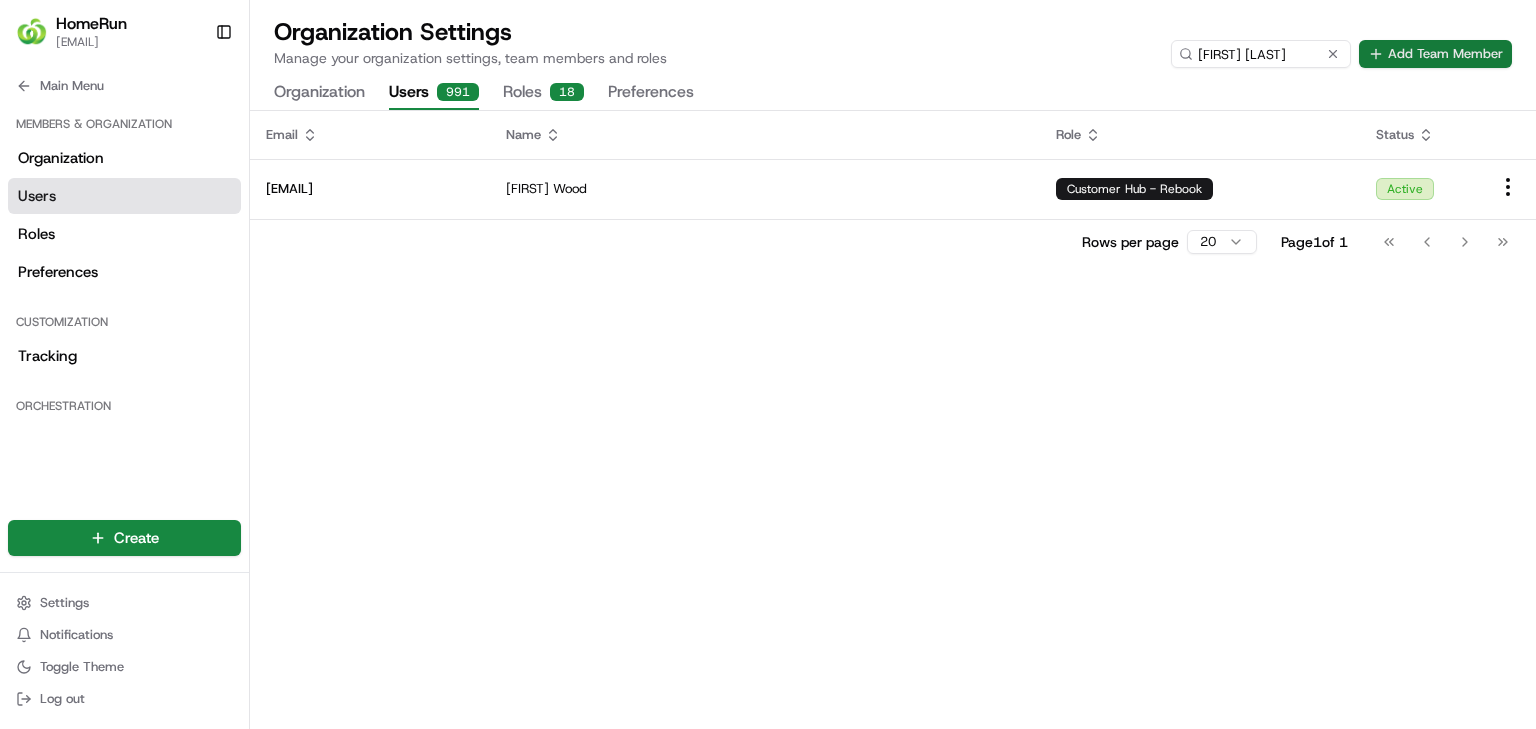 click on "Add Team Member" at bounding box center (1435, 54) 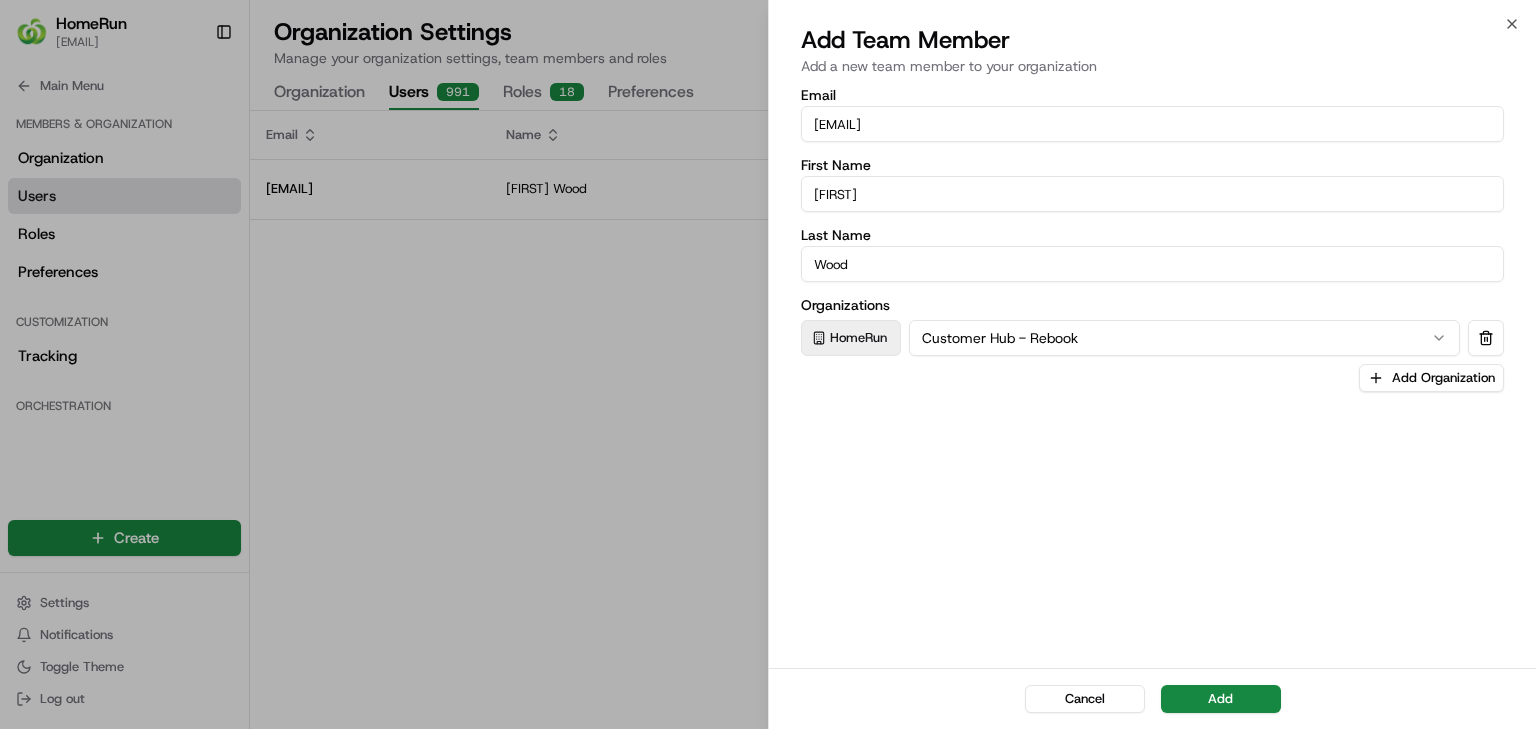 click on "[EMAIL]" at bounding box center (1152, 124) 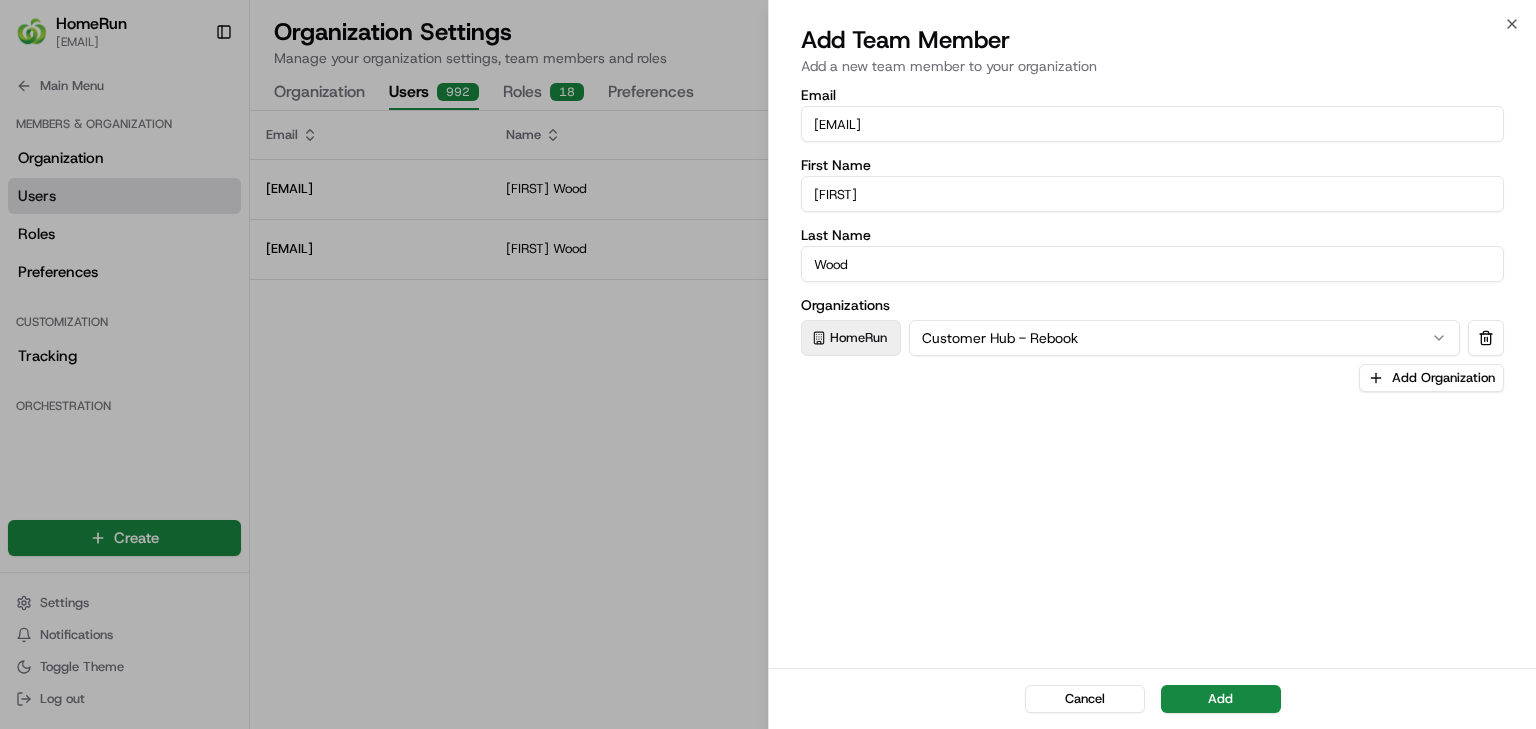 paste on "[FIRST] [LAST]" 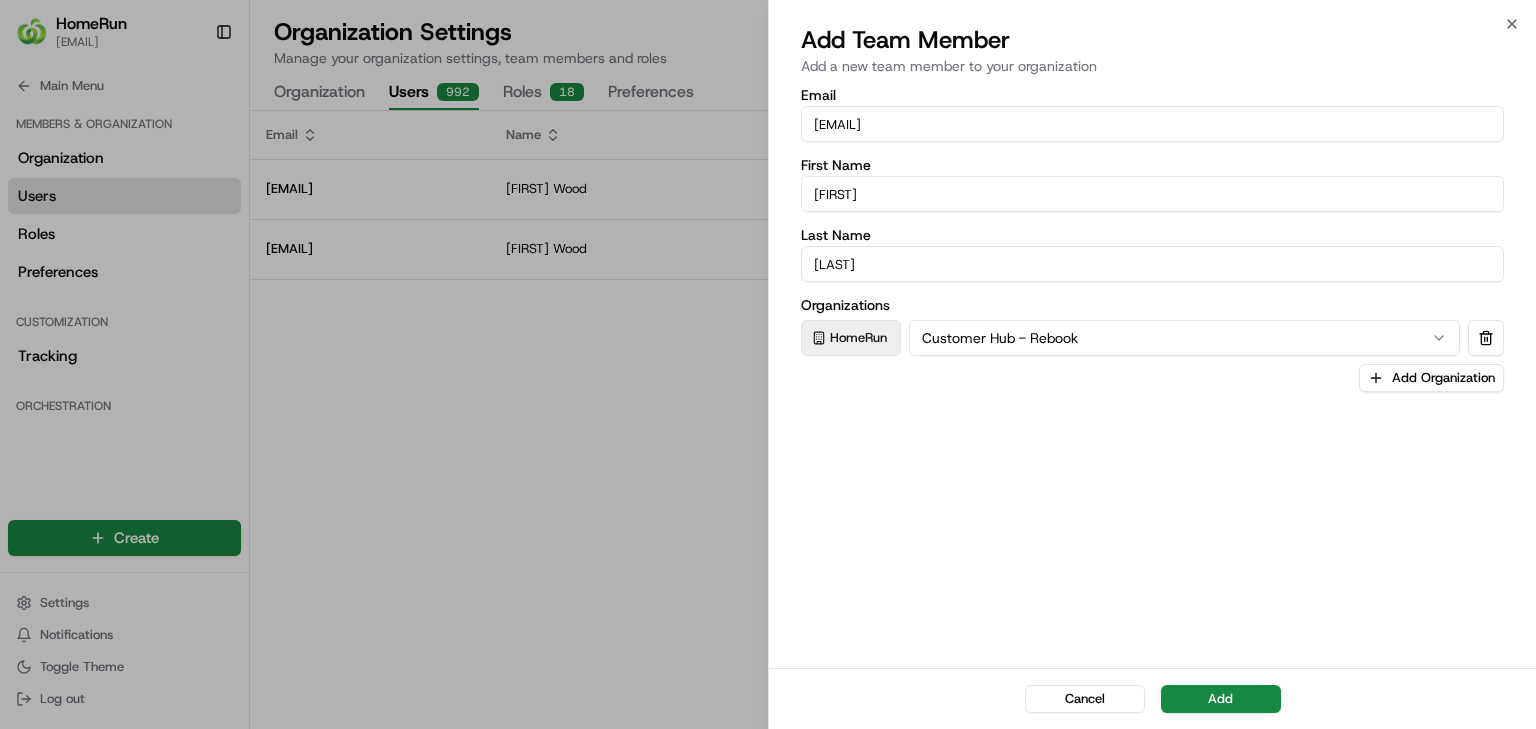 type on "[LAST]" 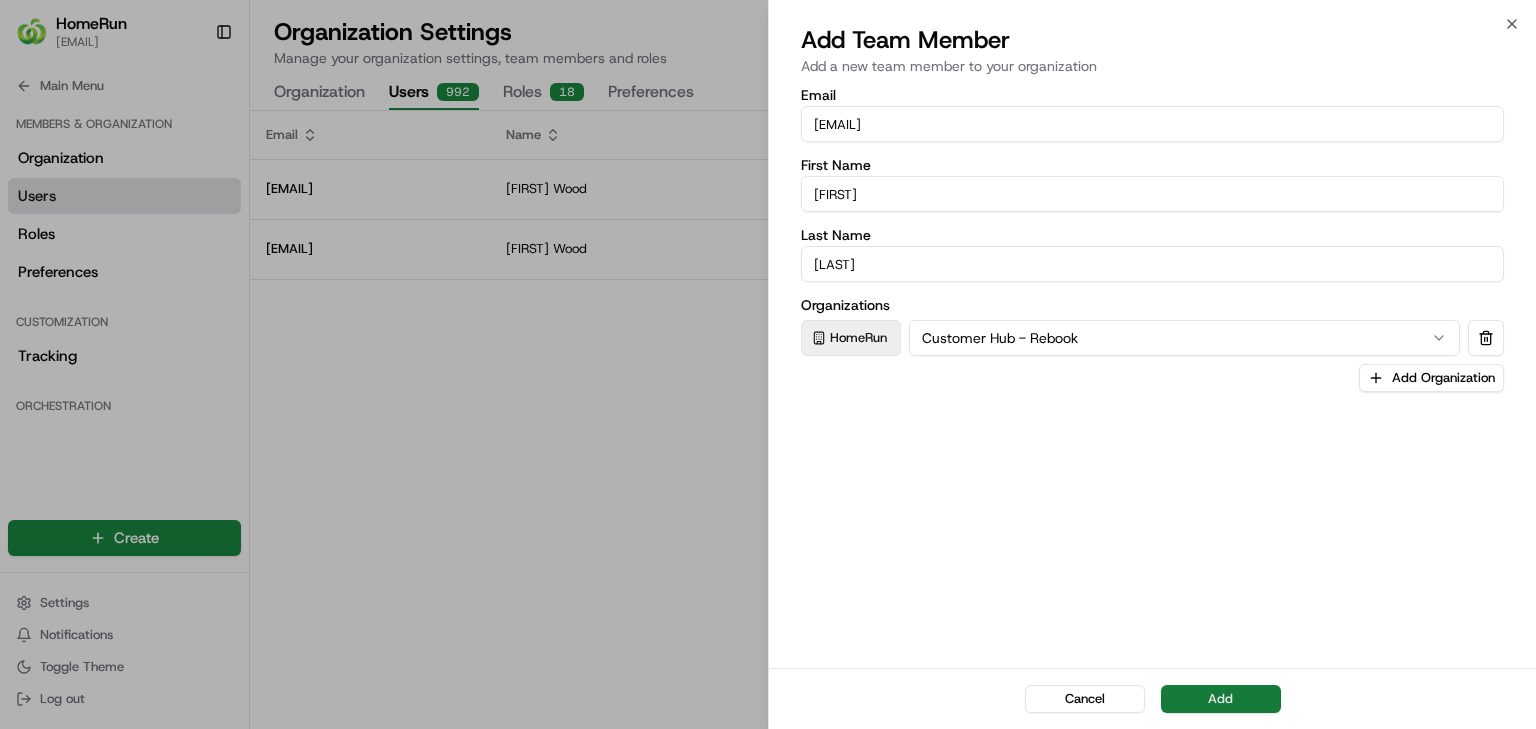 click on "Add" at bounding box center (1221, 699) 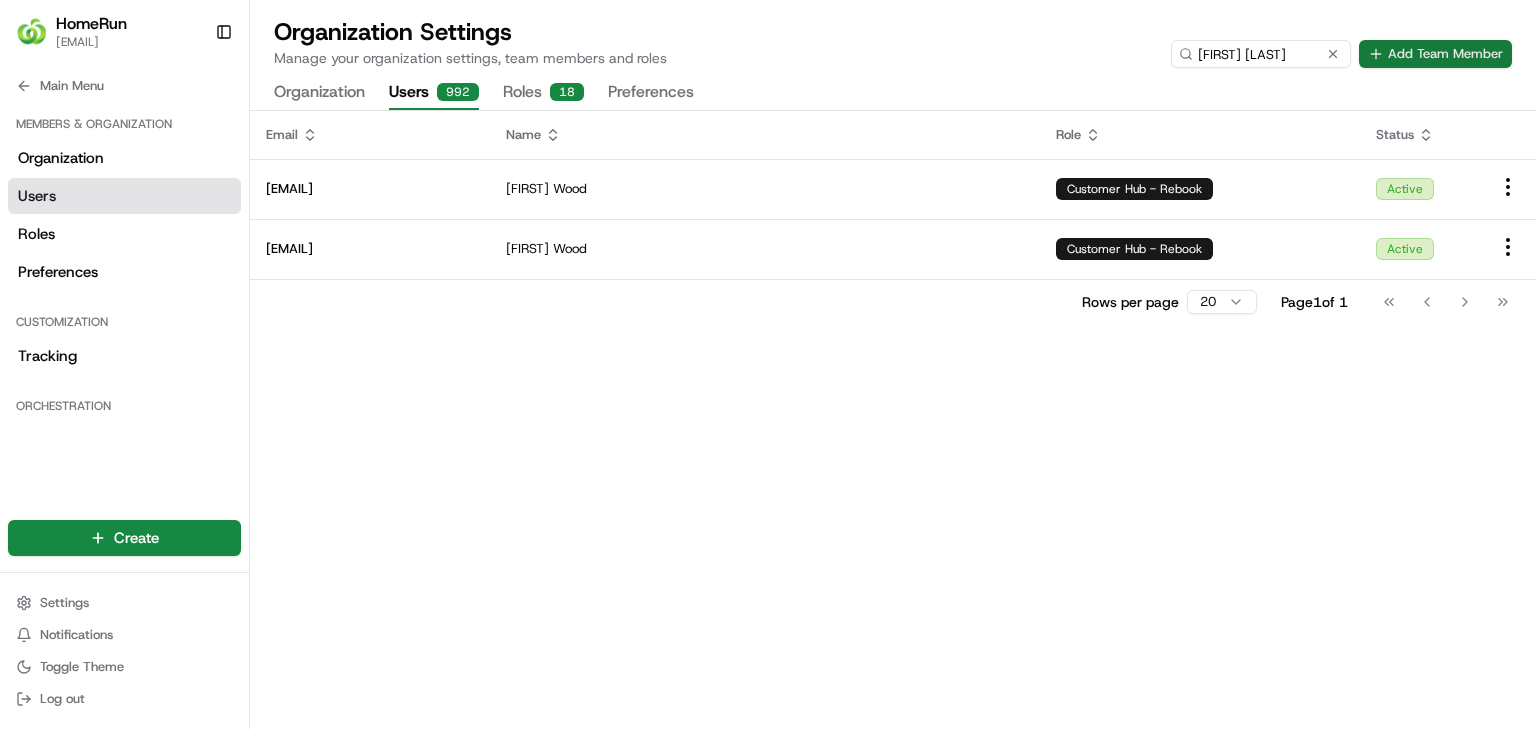 click on "Add Team Member" at bounding box center [1435, 54] 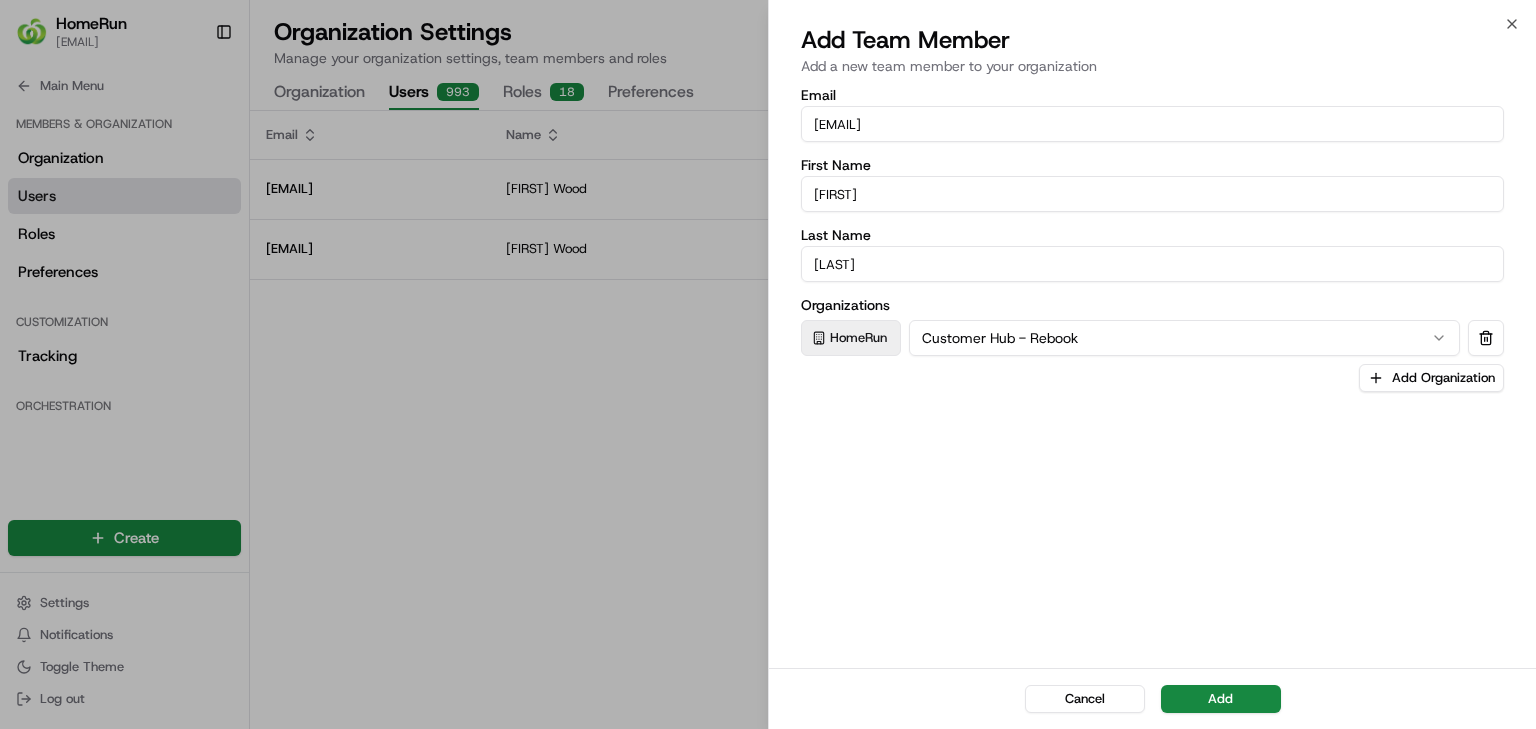 click on "[EMAIL]" at bounding box center (1152, 124) 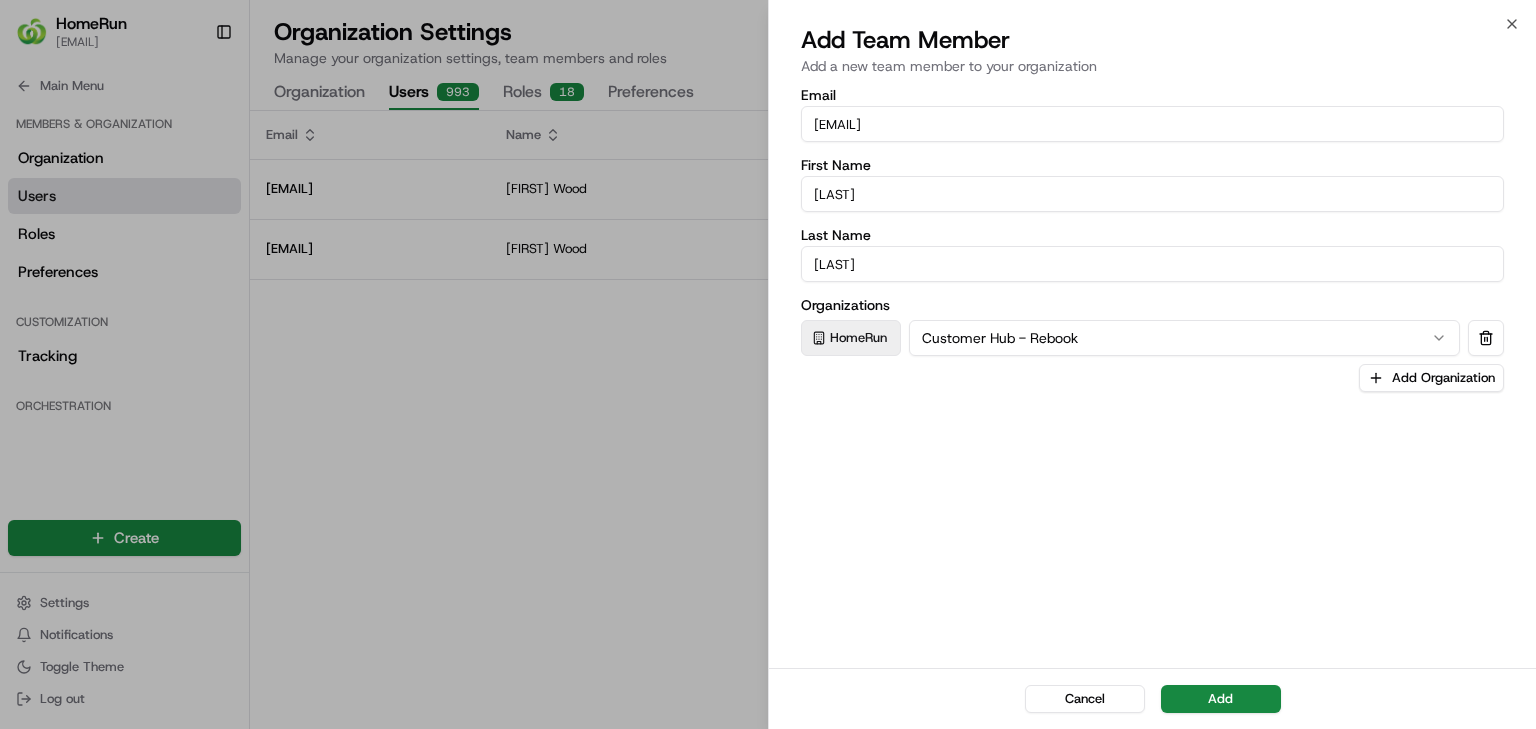 type on "[LAST]" 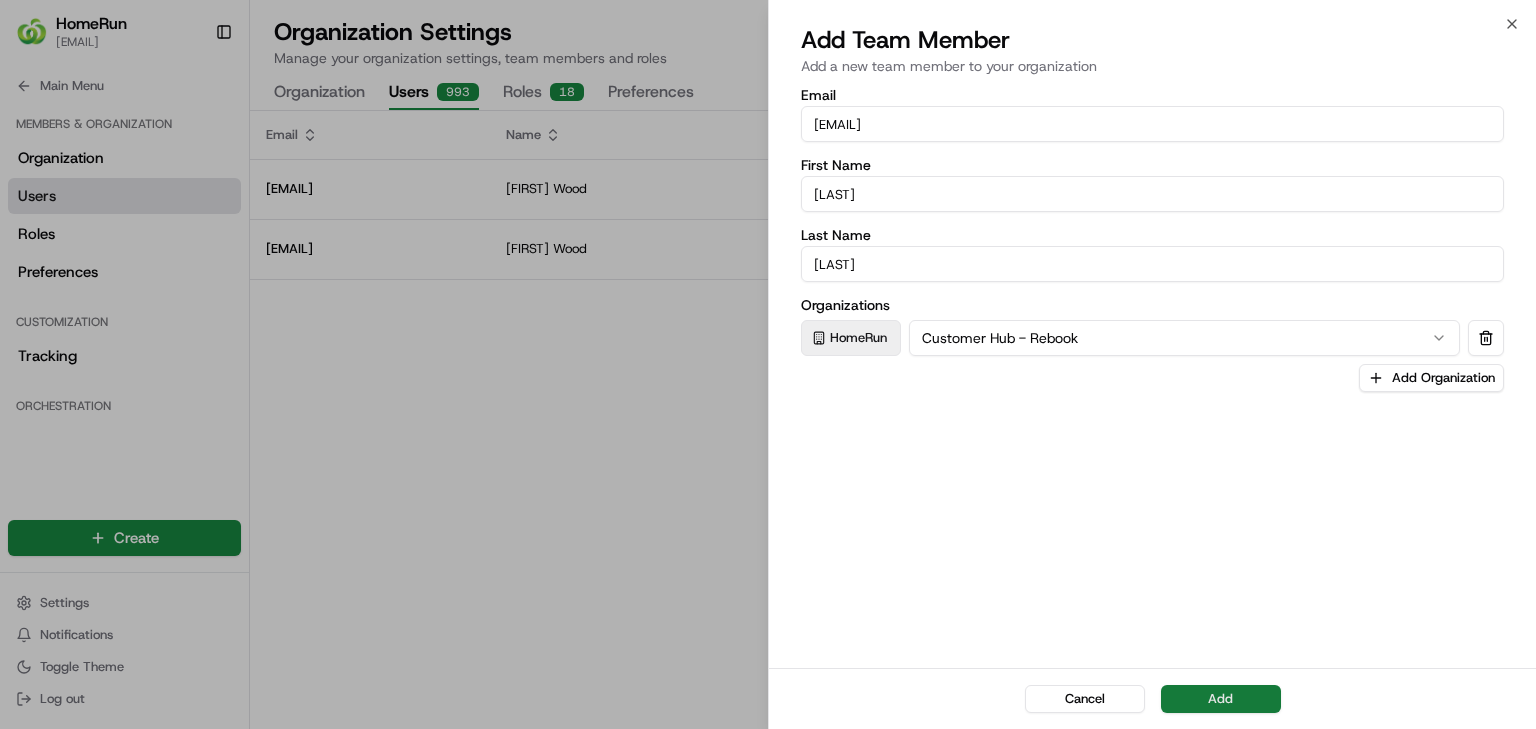 click on "Add" at bounding box center [1221, 699] 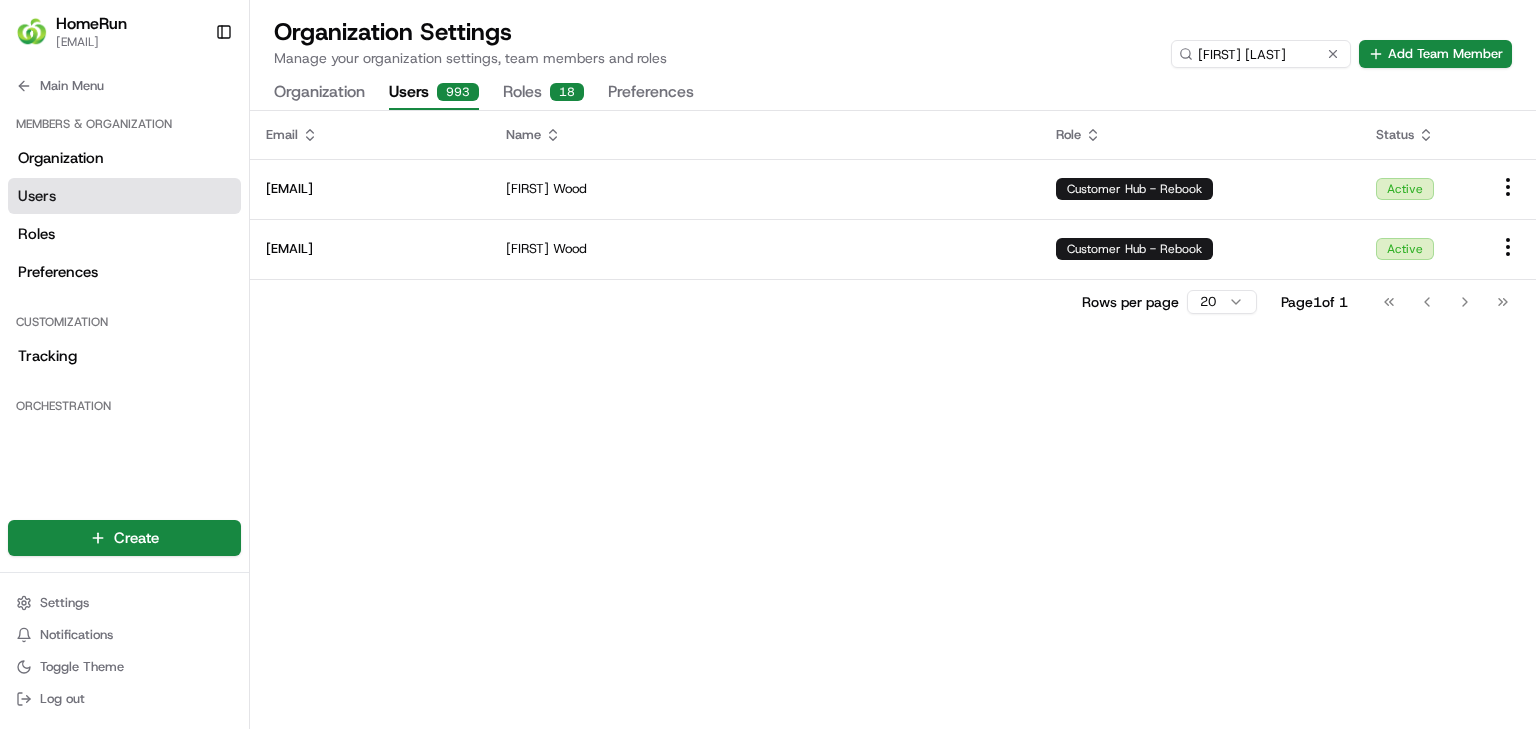 click on "Organization Settings Manage your organization settings, team members and roles [FIRST] [LAST] Add Team Member Organization Users 993 Roles 18 Preferences" at bounding box center [893, 63] 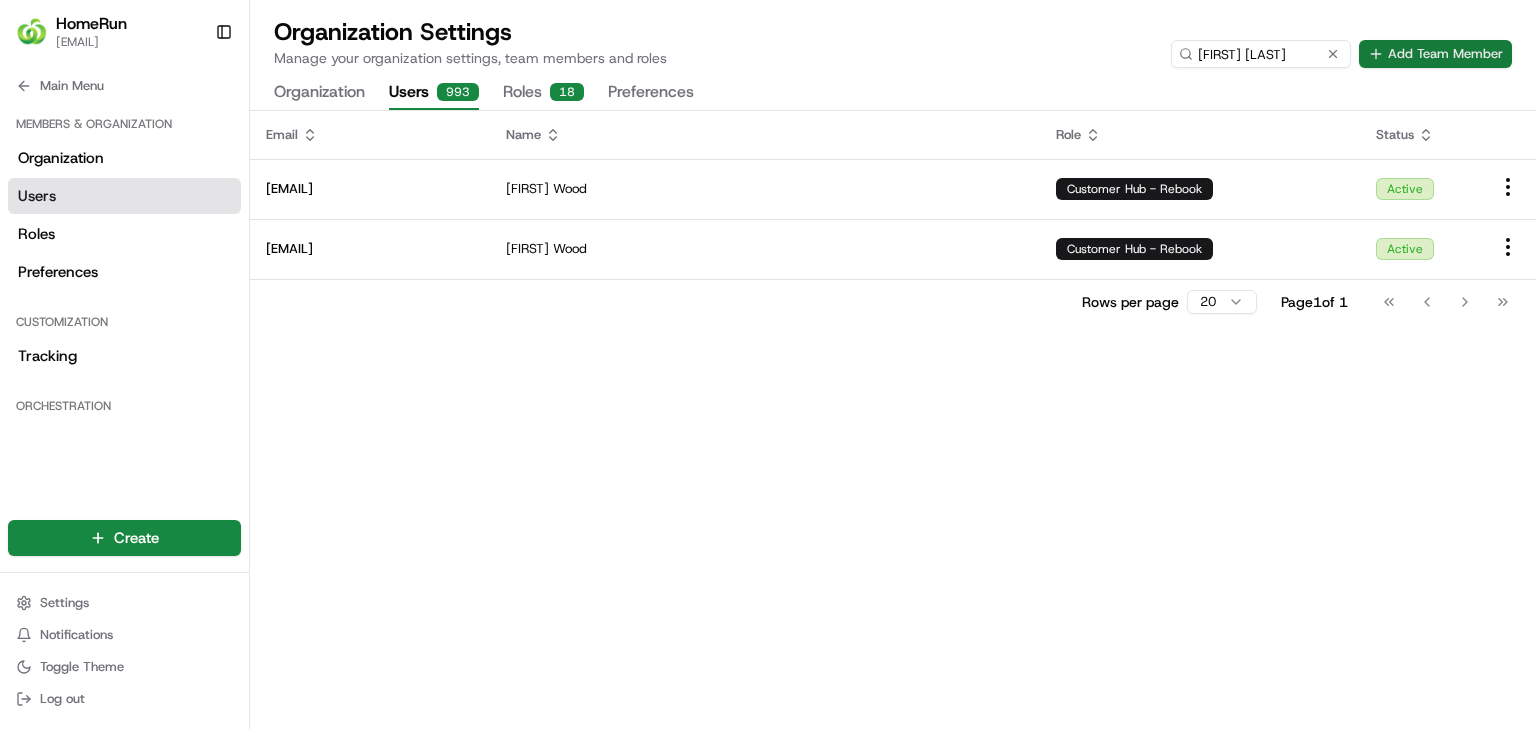 click on "Add Team Member" at bounding box center [1435, 54] 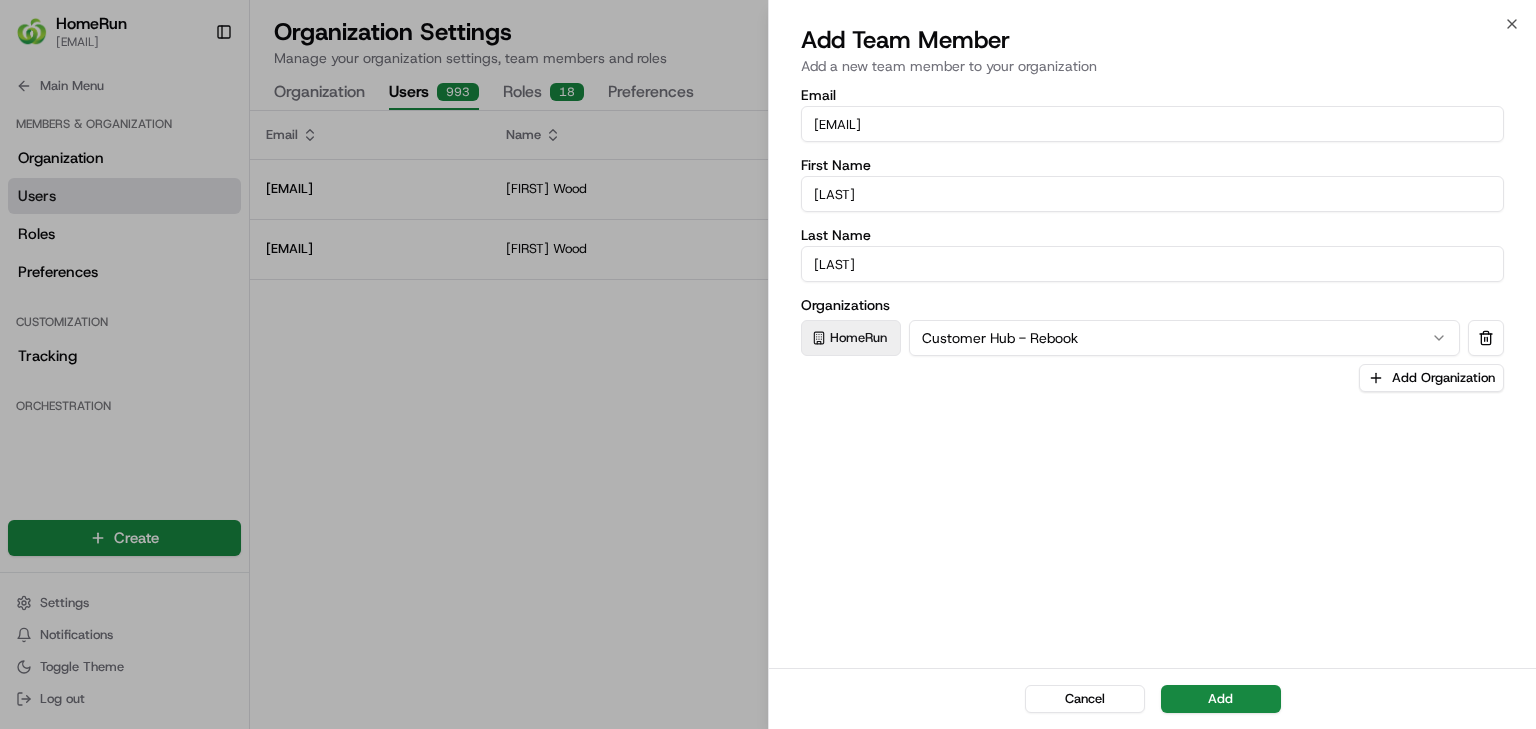 click on "[EMAIL]" at bounding box center [1152, 124] 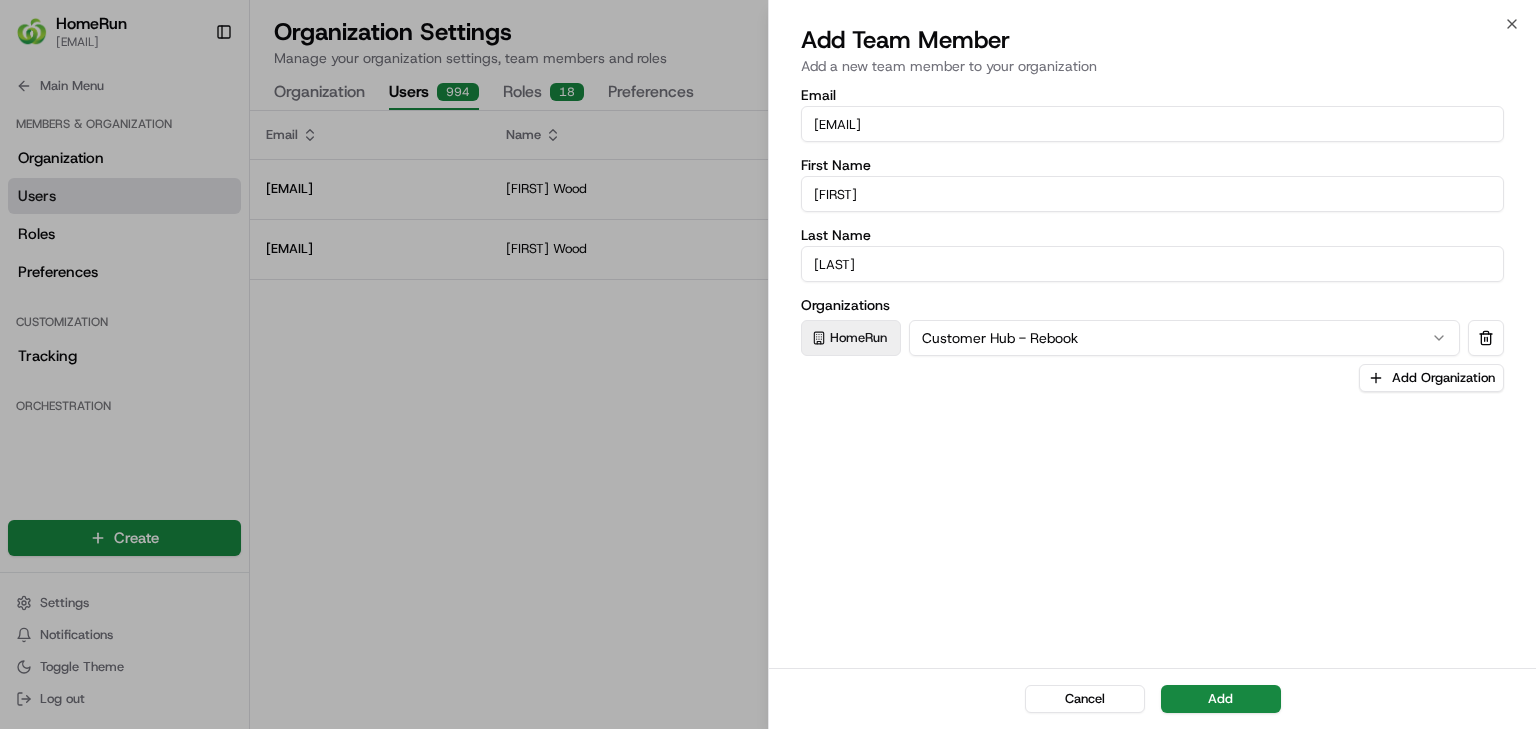 type on "[FIRST]" 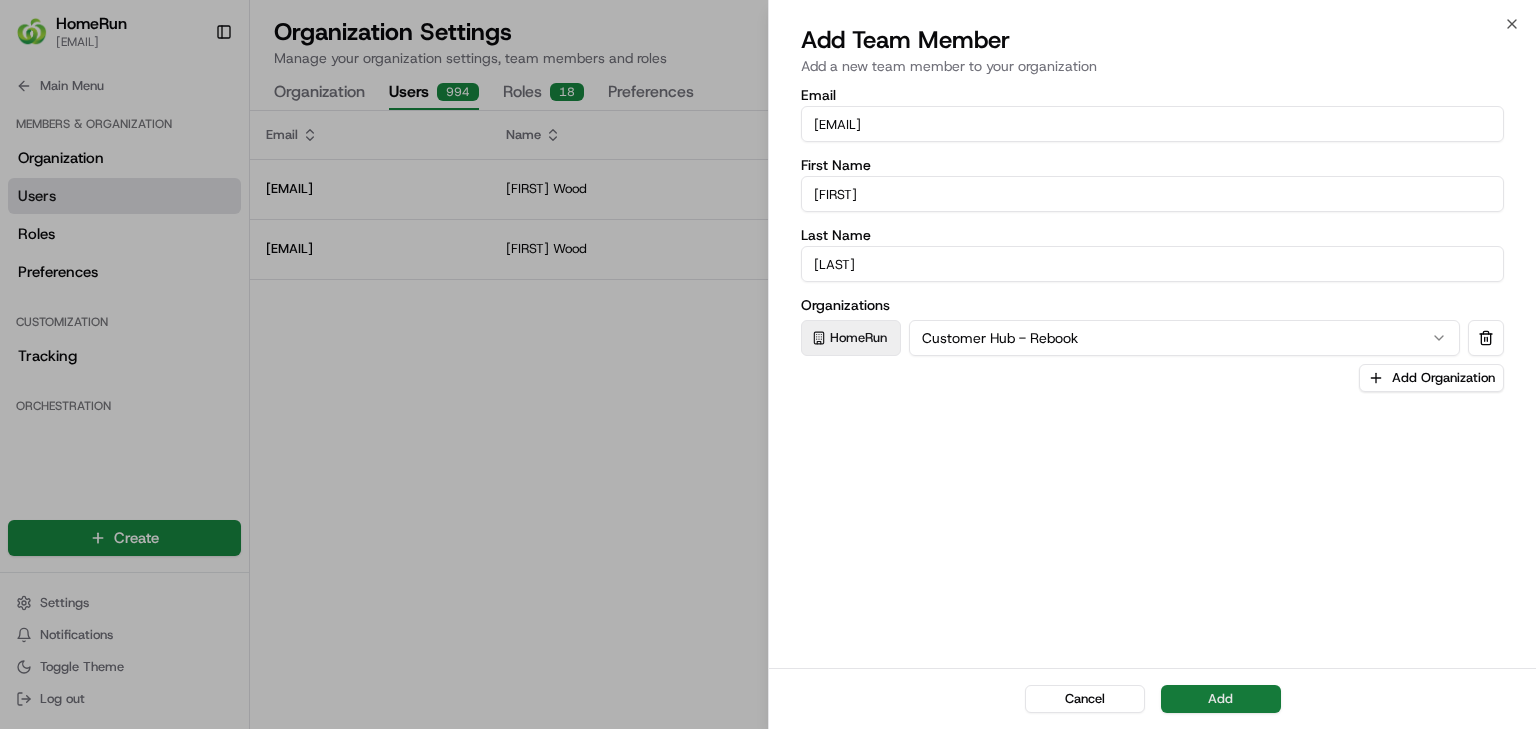 type on "[EMAIL]" 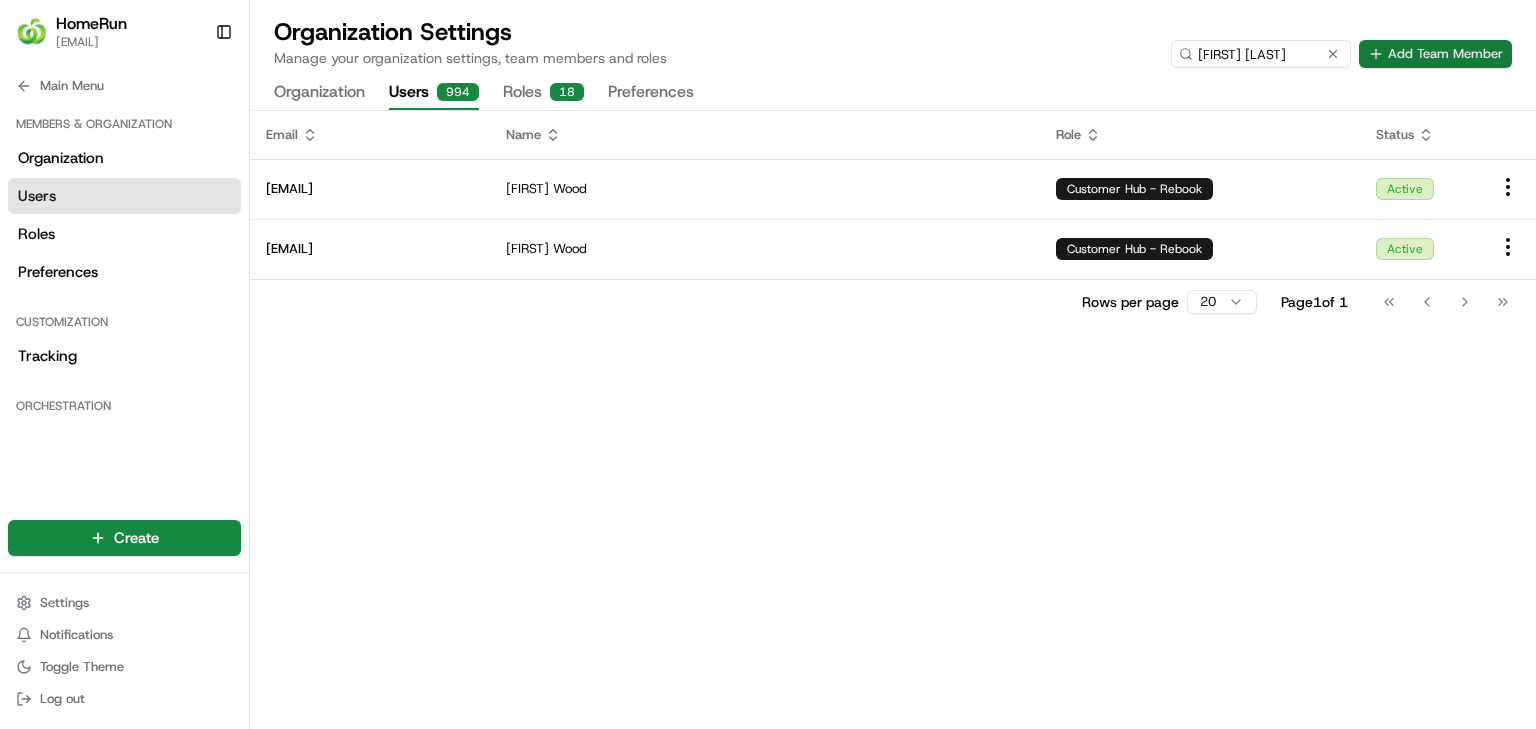 click on "Add Team Member" at bounding box center [1435, 54] 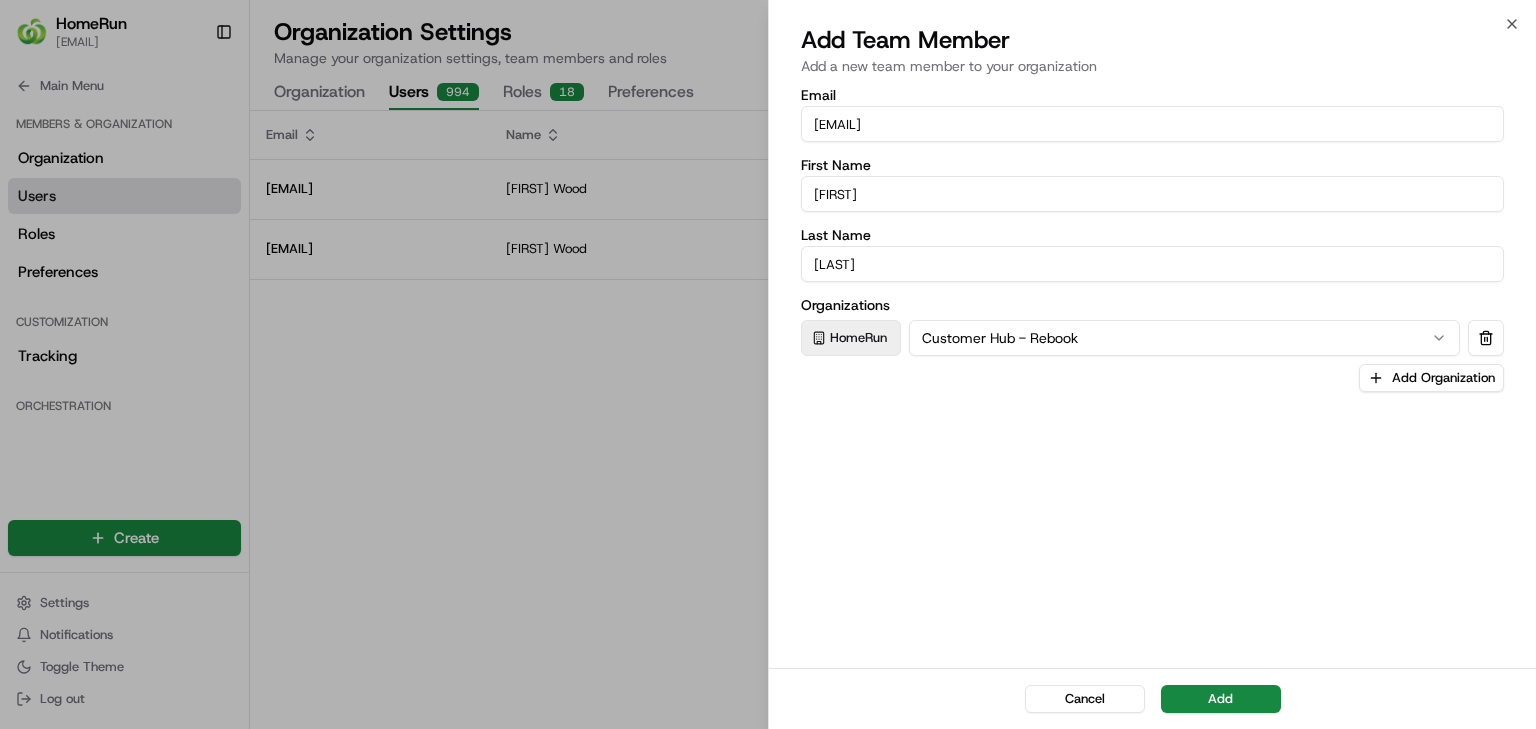 click on "[FIRST]" at bounding box center [1152, 194] 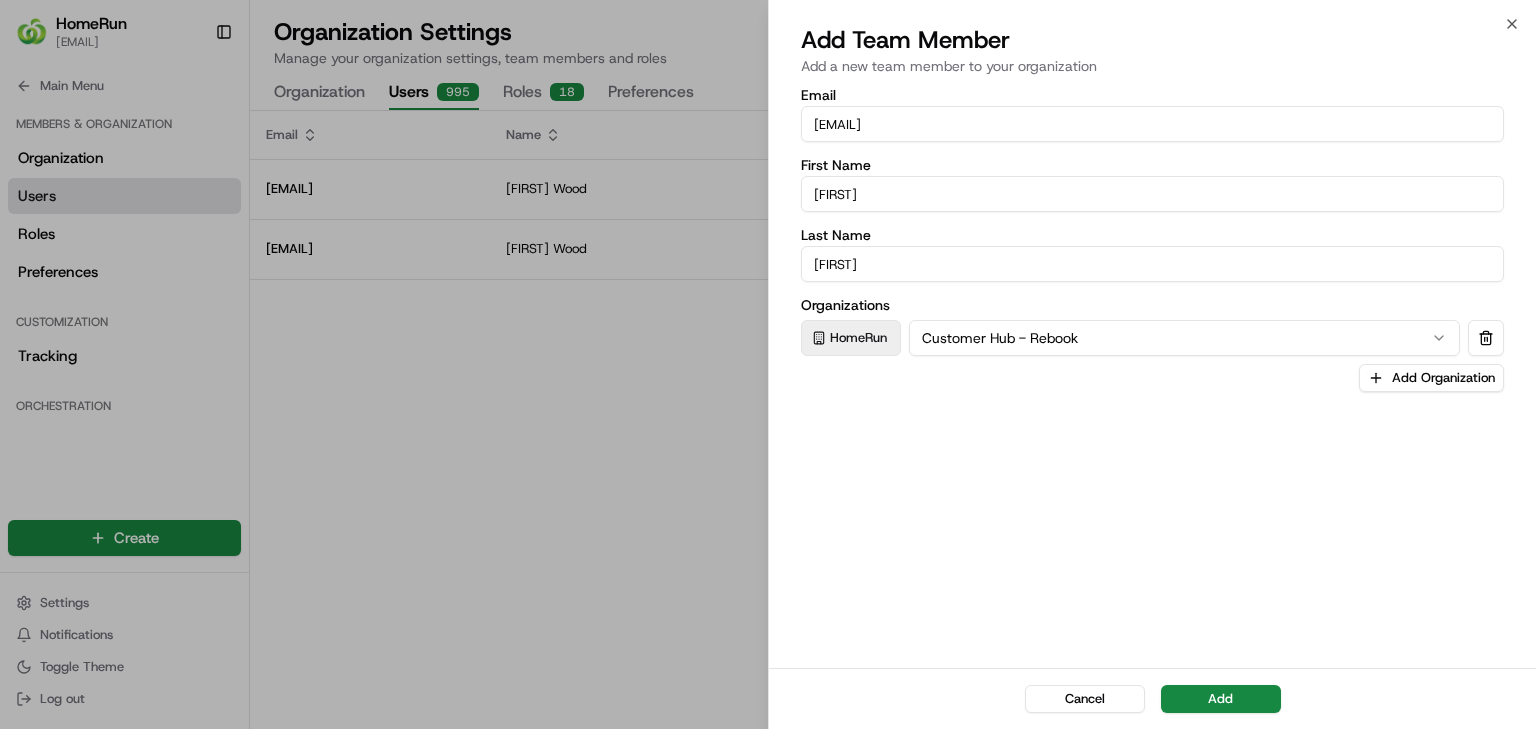 type on "[FIRST]" 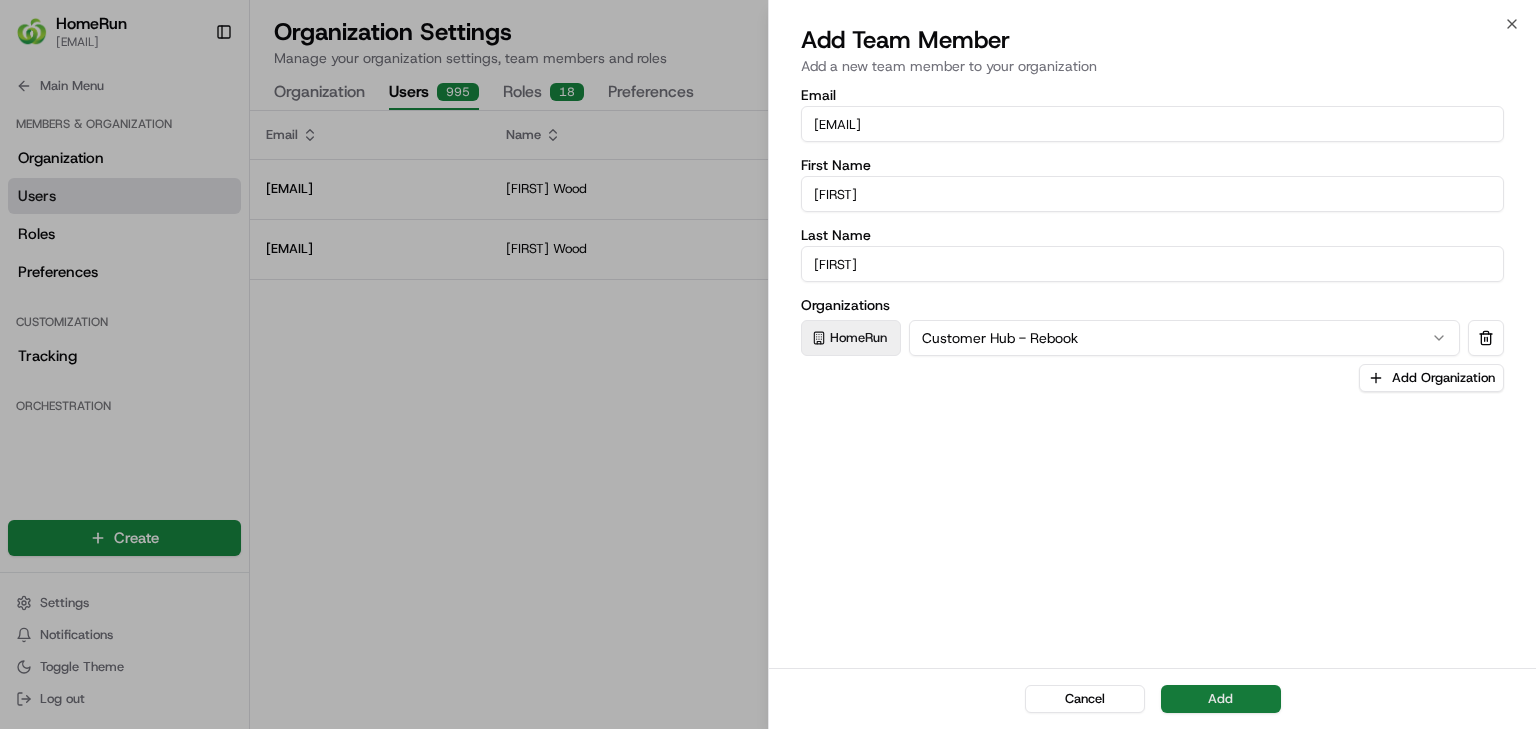 click on "Add" at bounding box center (1221, 699) 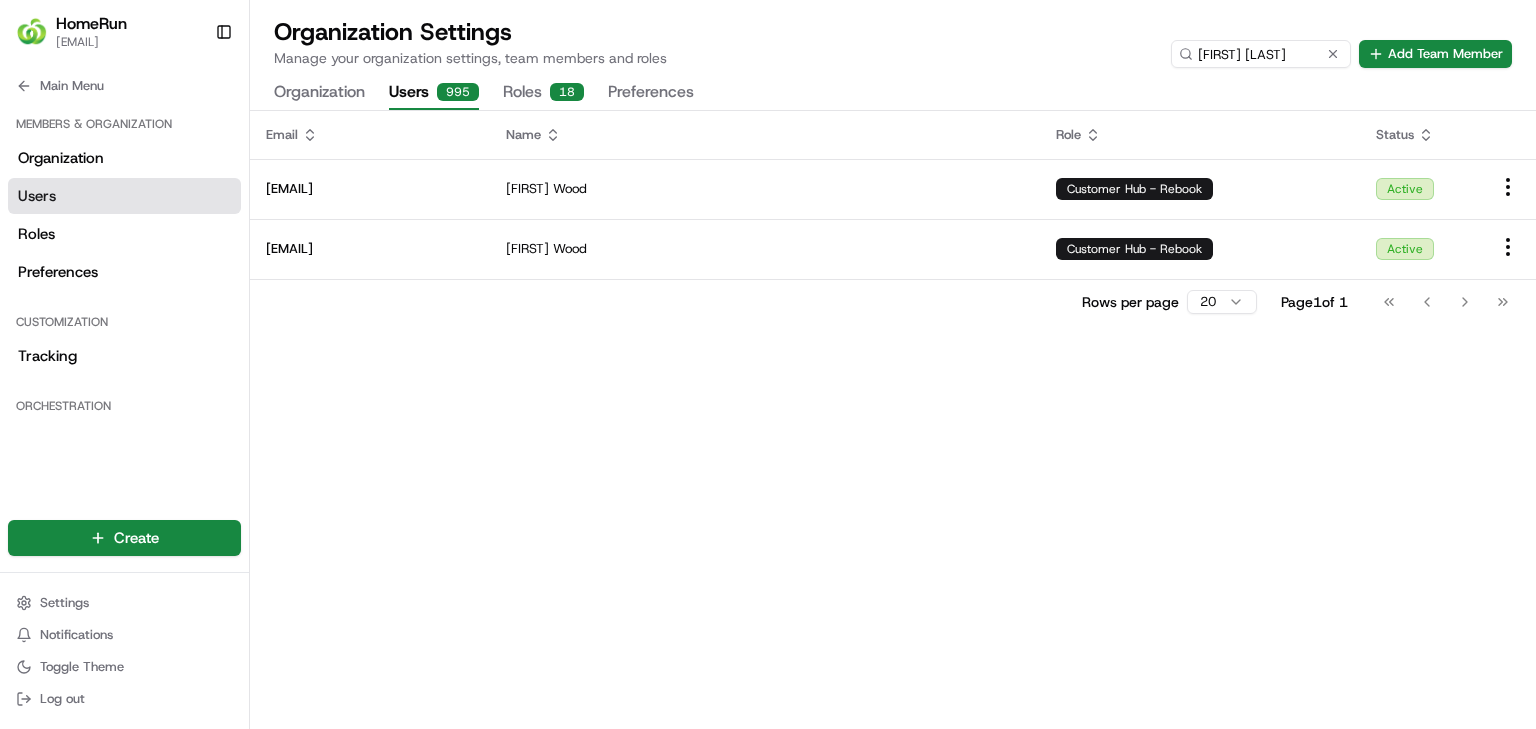 click on "HomeRun [EMAIL] Toggle Sidebar" at bounding box center [124, 32] 